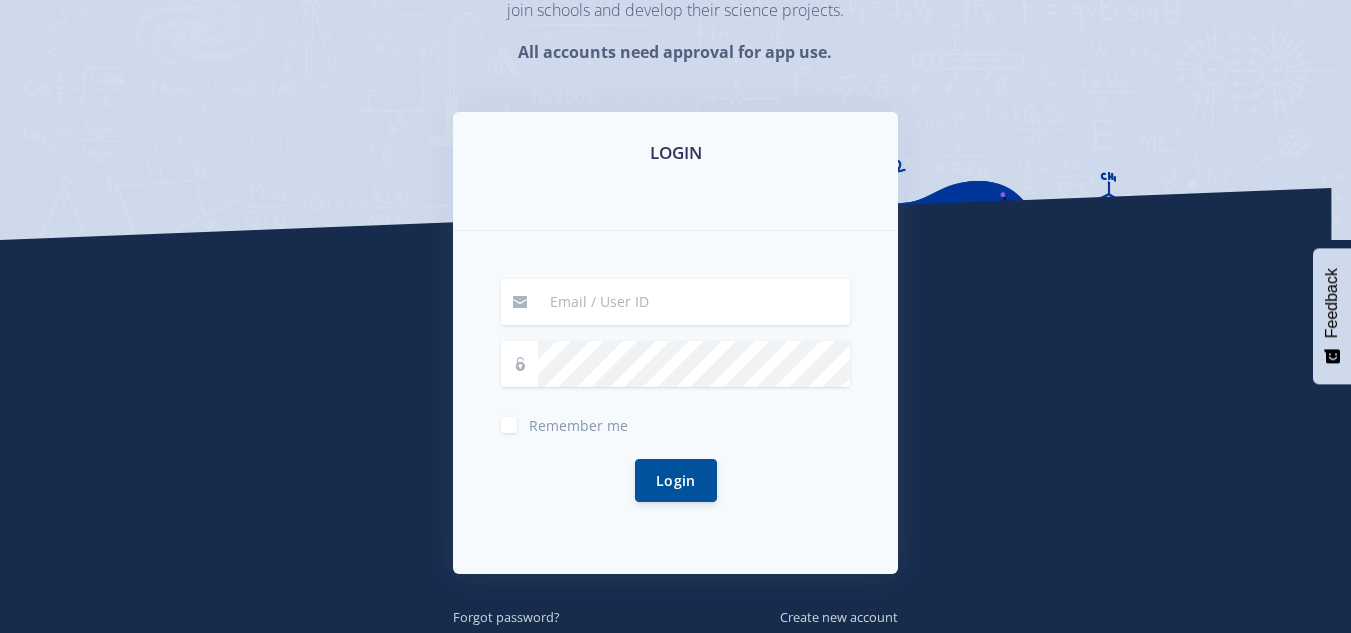 scroll, scrollTop: 240, scrollLeft: 0, axis: vertical 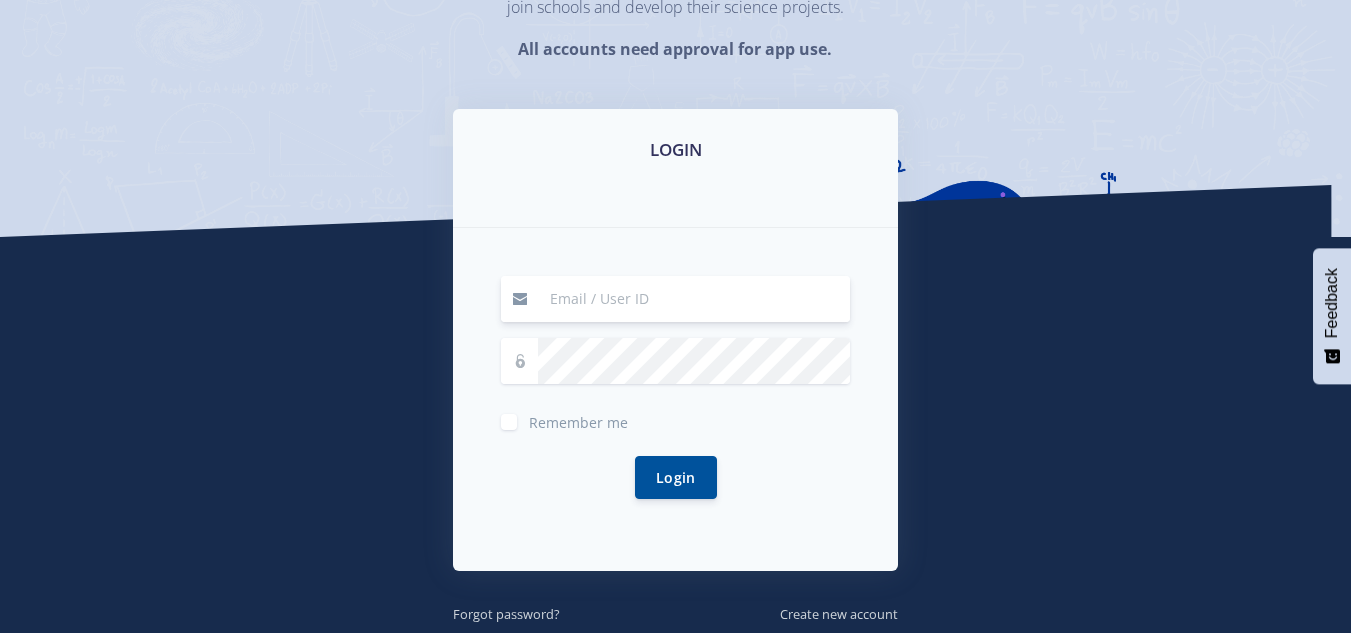click at bounding box center [694, 299] 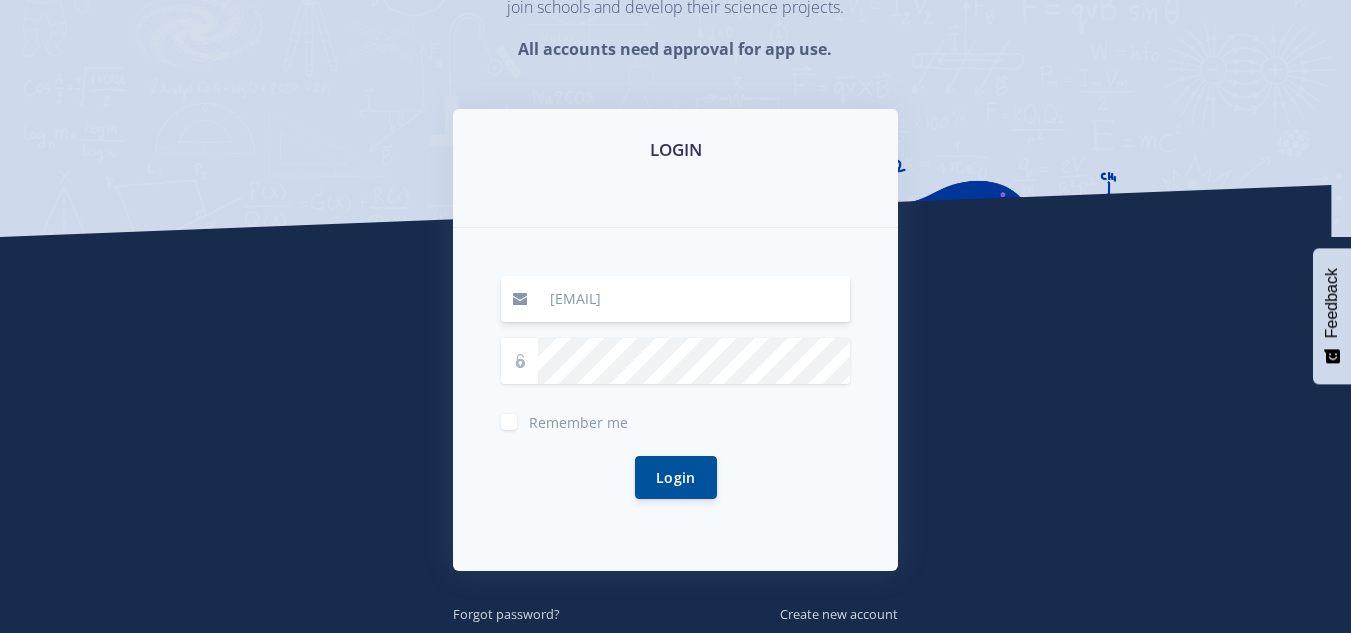 type on "[EMAIL]" 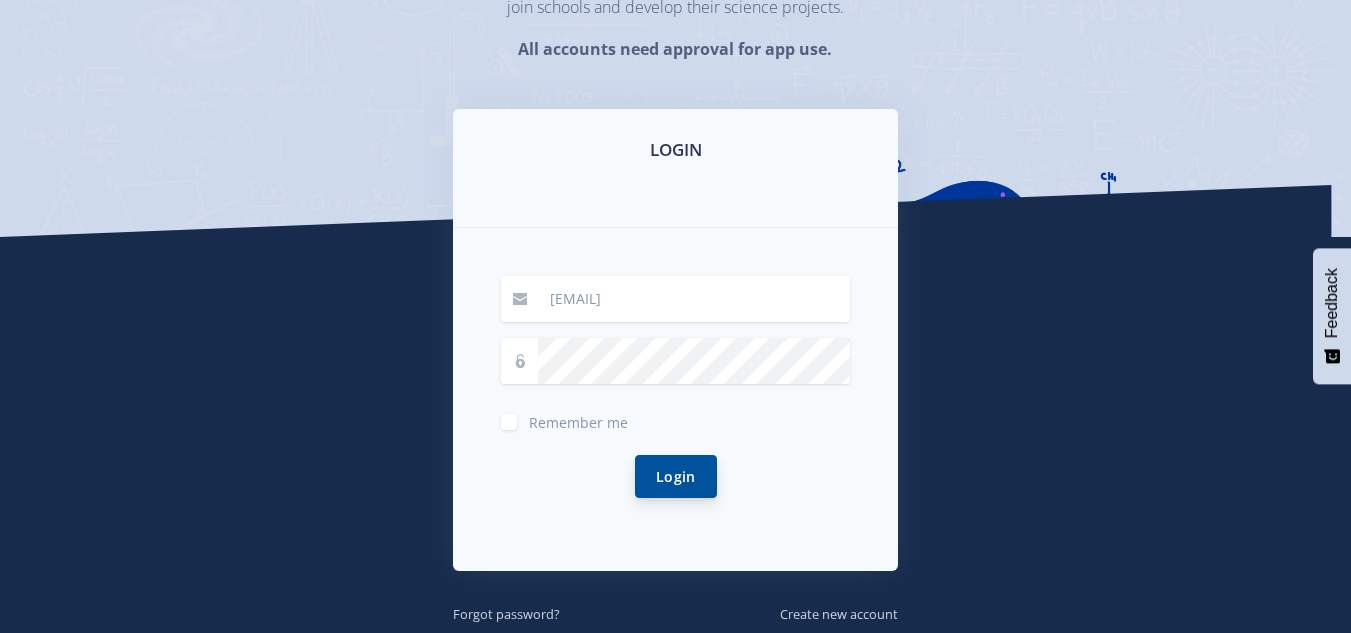 click on "Login" at bounding box center (676, 476) 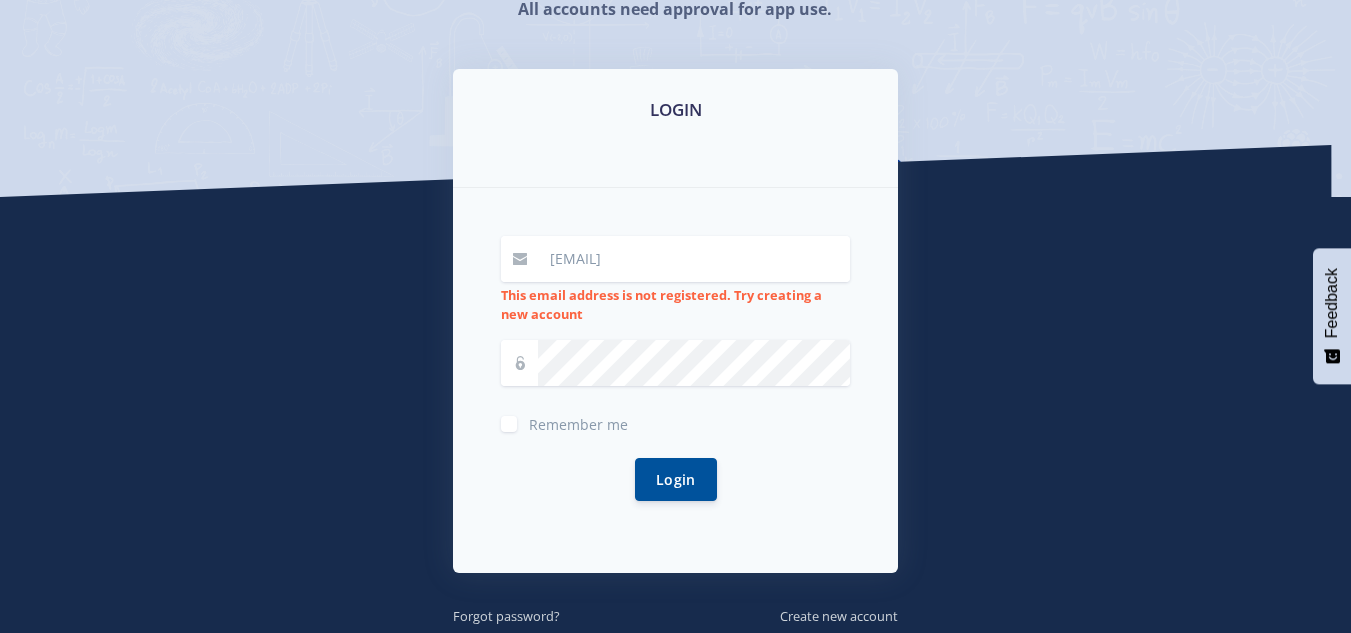 scroll, scrollTop: 447, scrollLeft: 0, axis: vertical 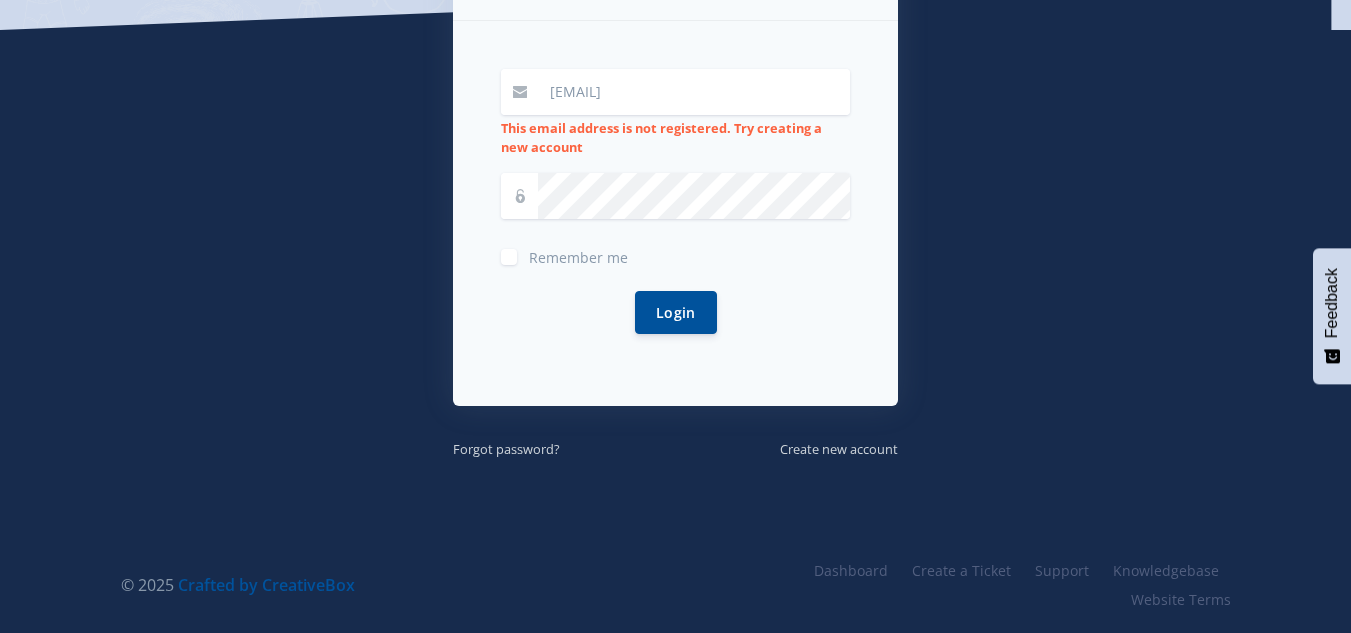 drag, startPoint x: 800, startPoint y: 89, endPoint x: 803, endPoint y: 104, distance: 15.297058 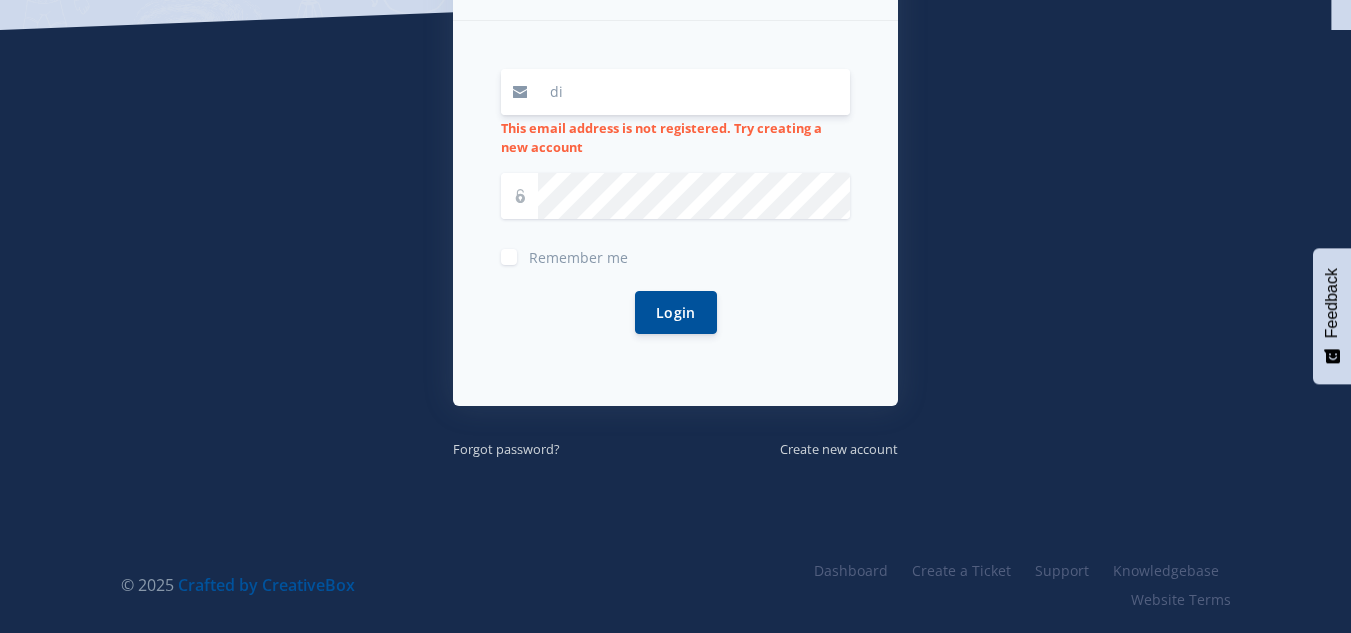 type on "d" 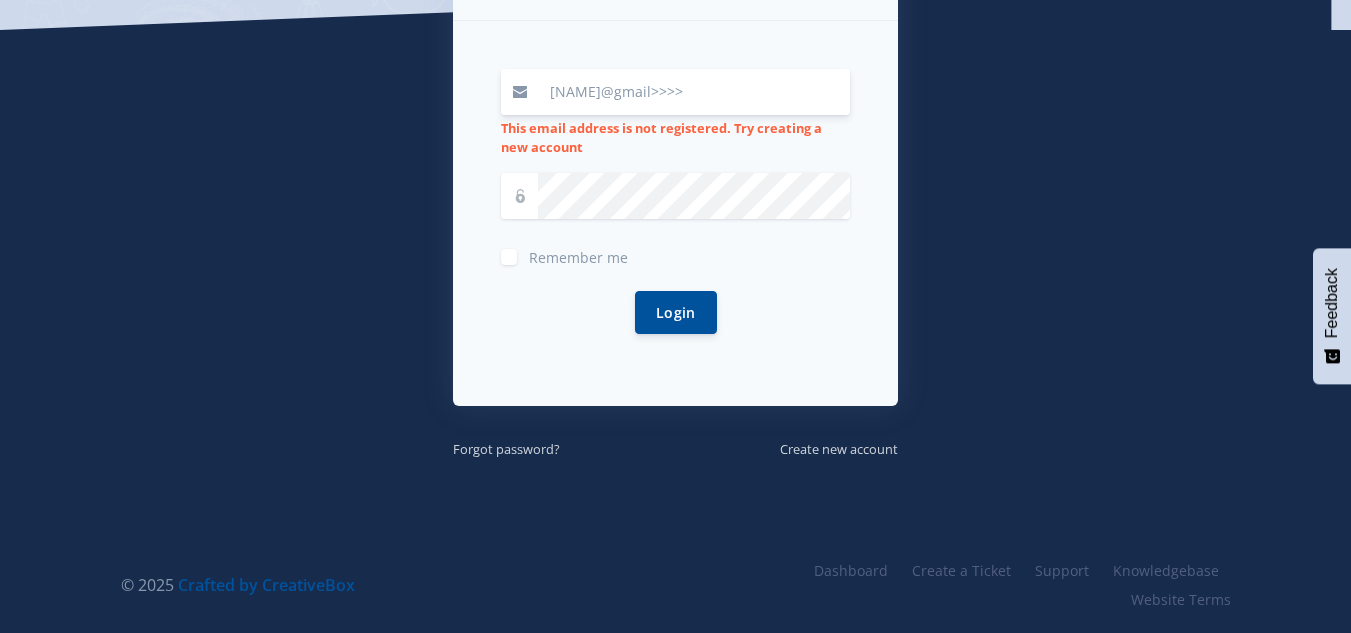 click on "[NAME]@gmail>>>>" at bounding box center (694, 92) 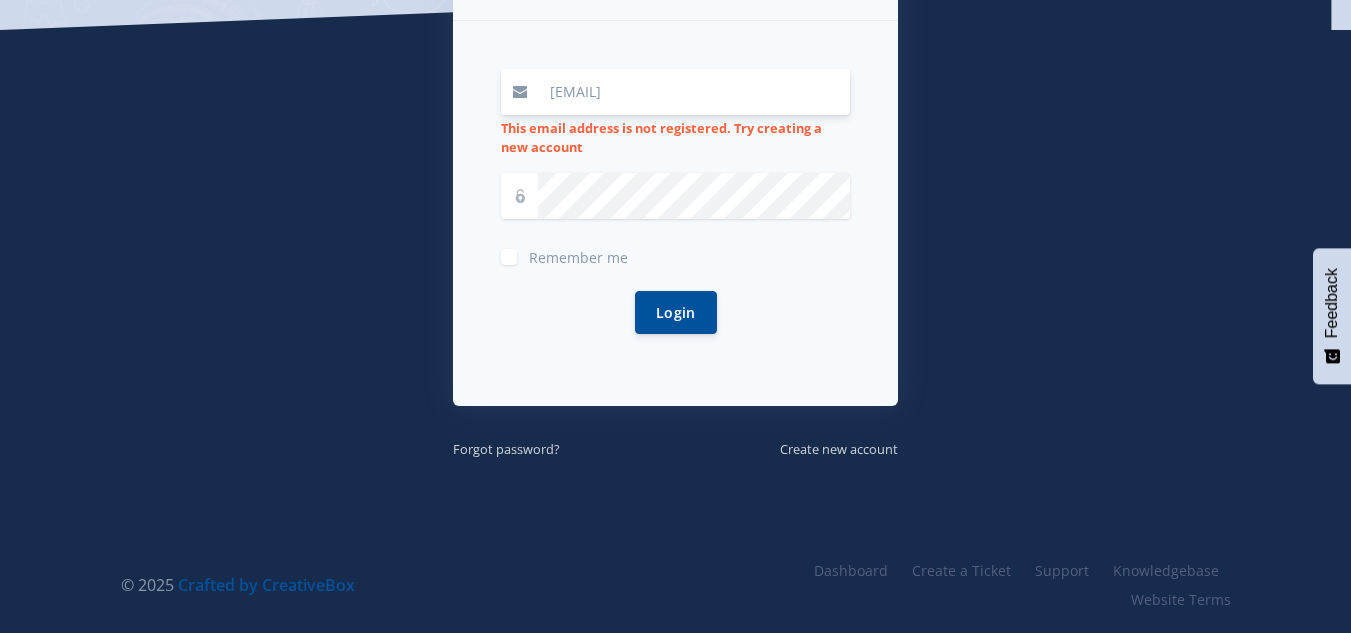 type on "[EMAIL]" 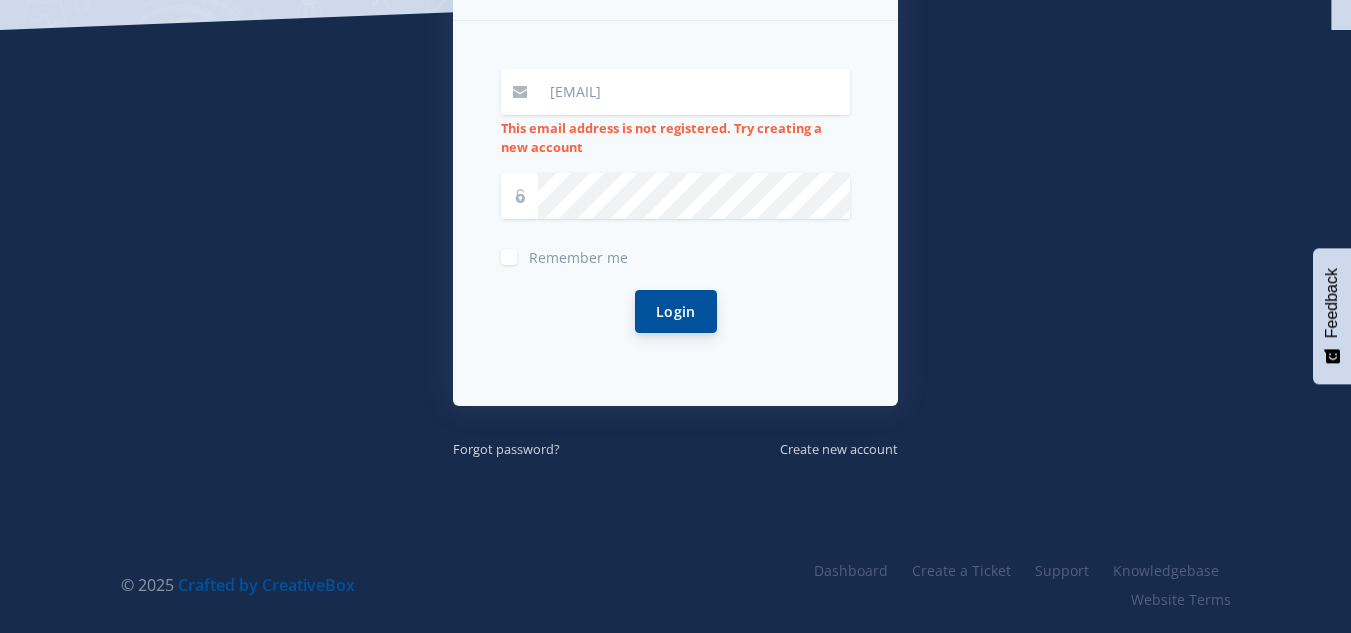 click on "Login" at bounding box center (676, 311) 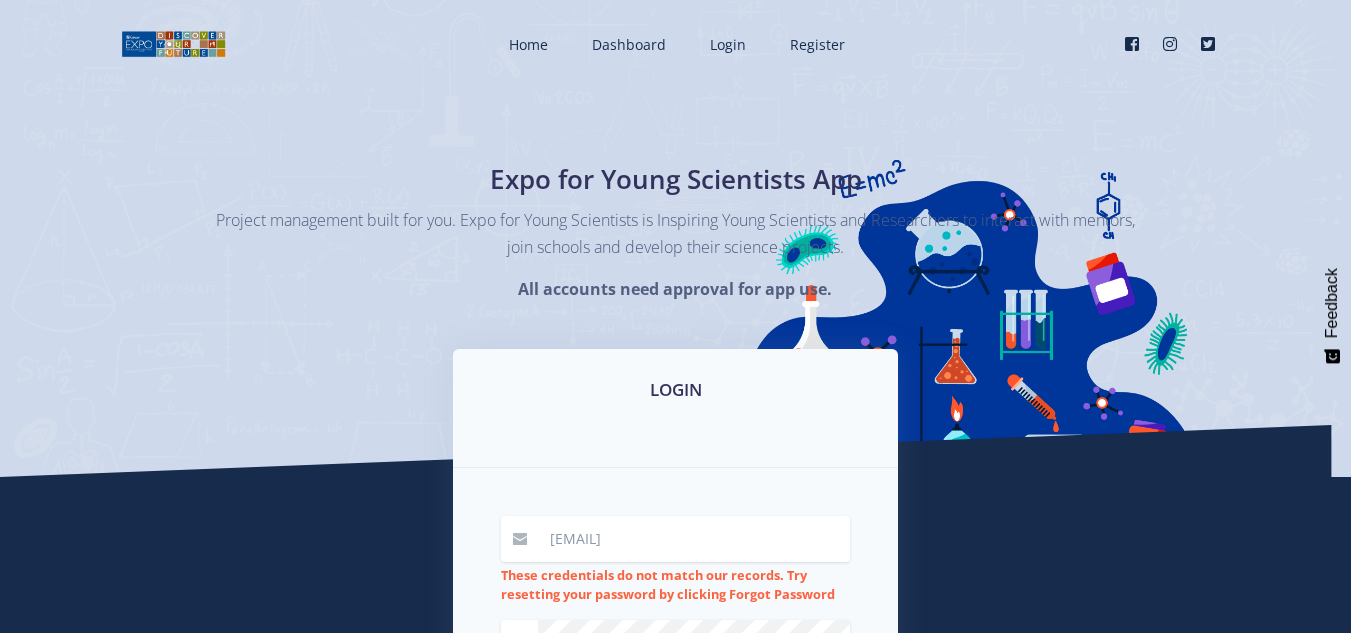 scroll, scrollTop: 0, scrollLeft: 0, axis: both 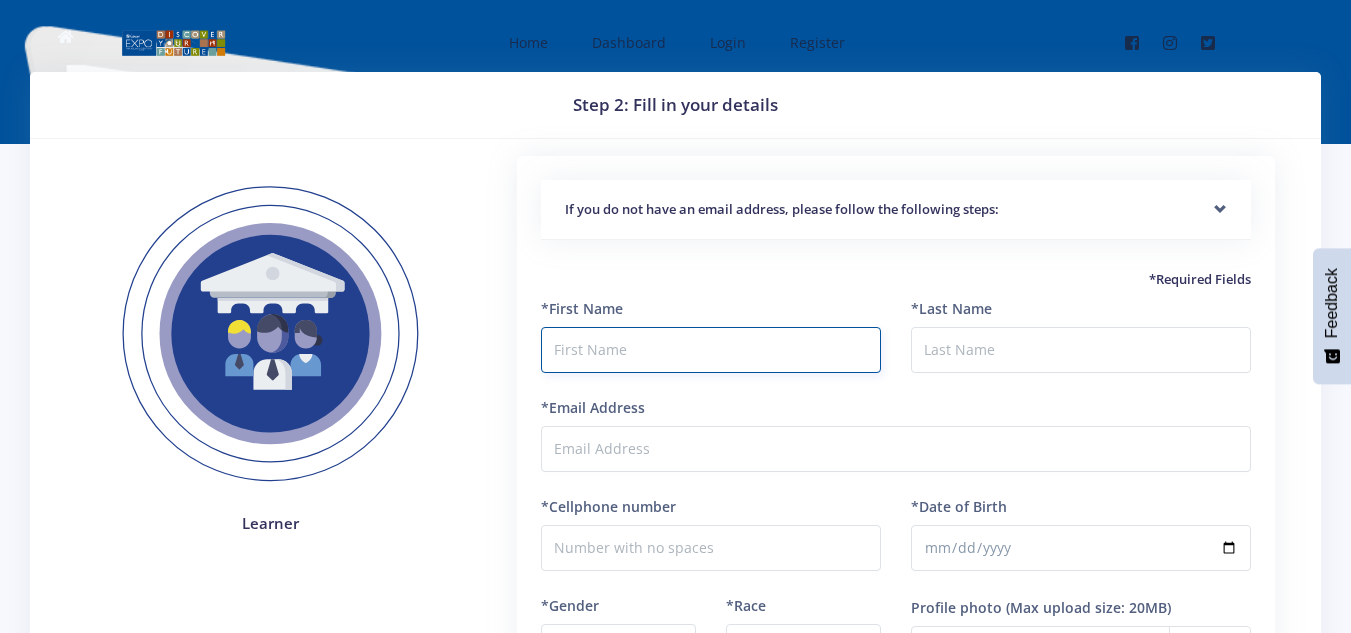 click at bounding box center [711, 350] 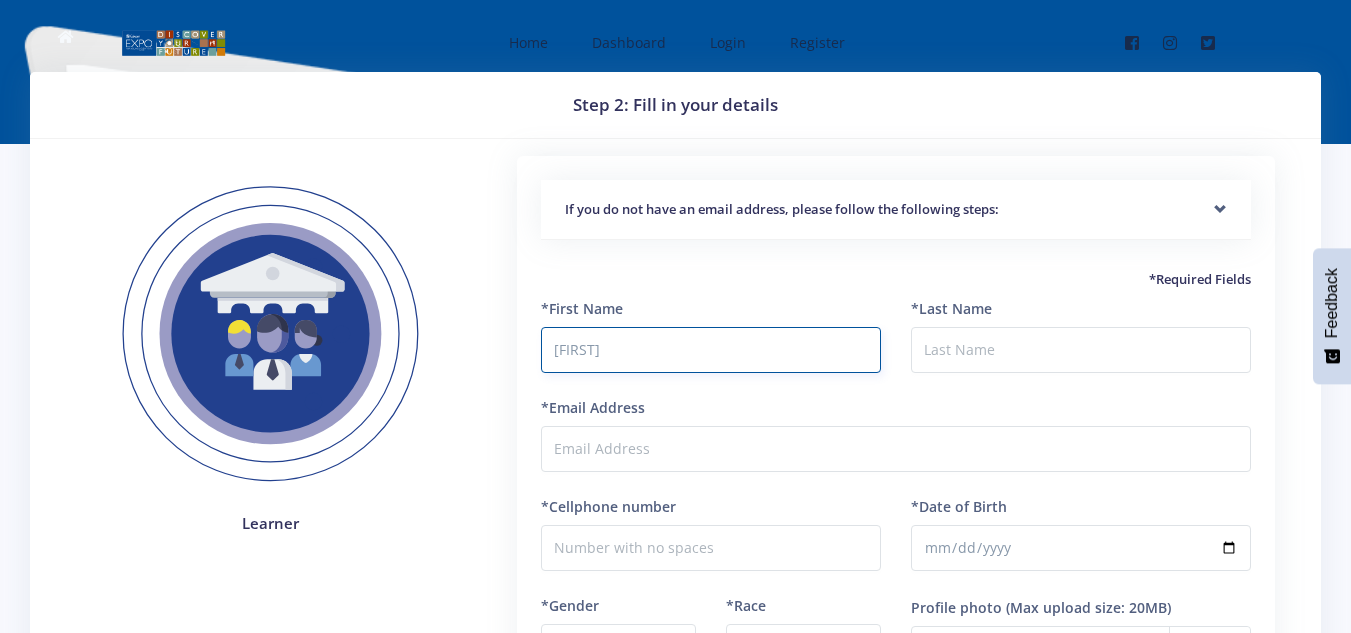 type on "Dimpho" 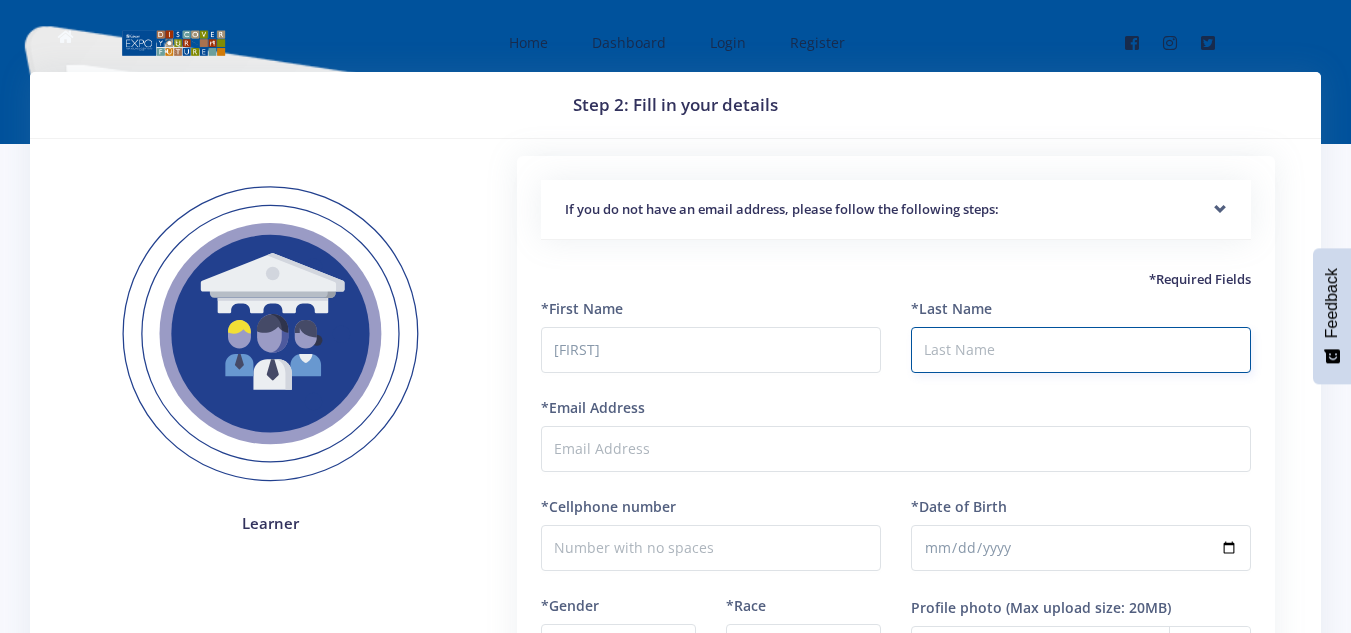 click on "*Last Name" at bounding box center [1081, 350] 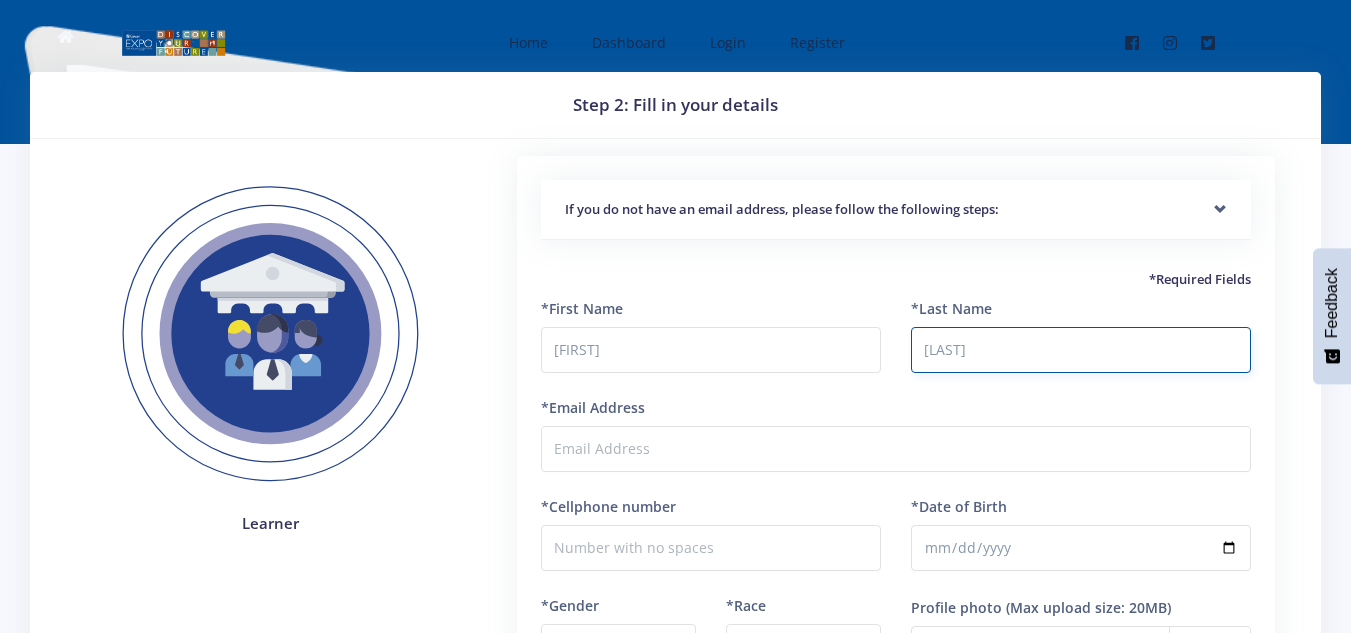 type on "Mokoena" 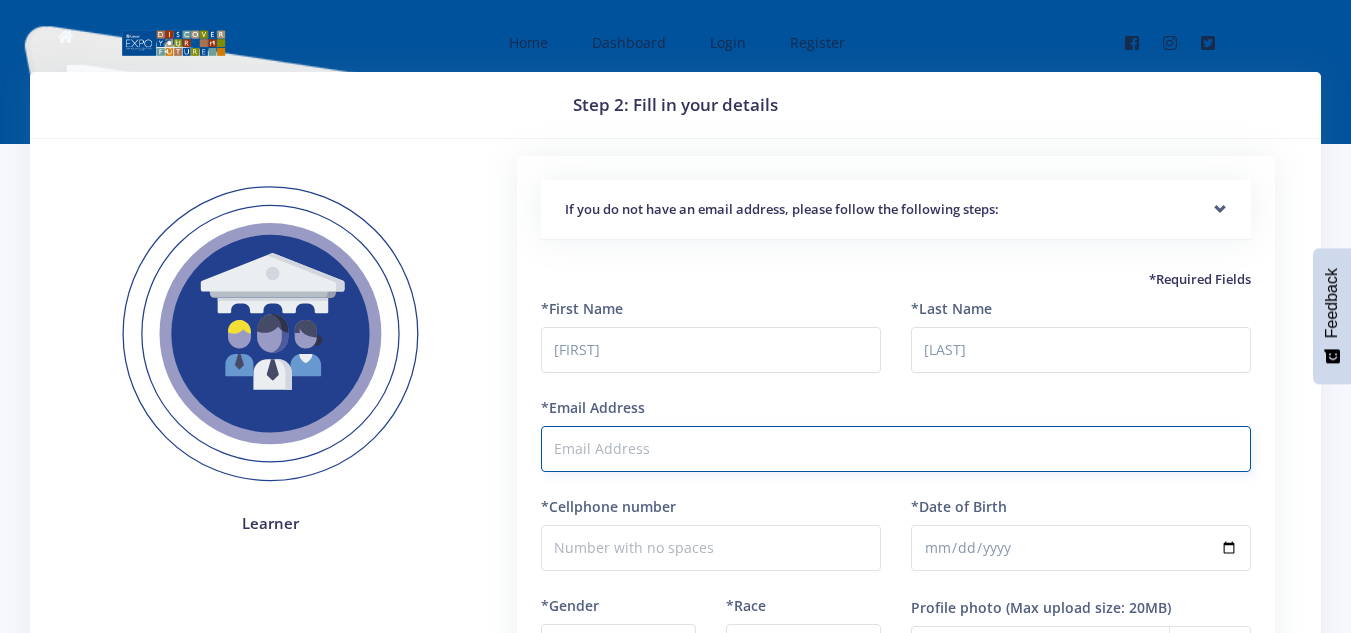 click on "*Email Address" at bounding box center [896, 449] 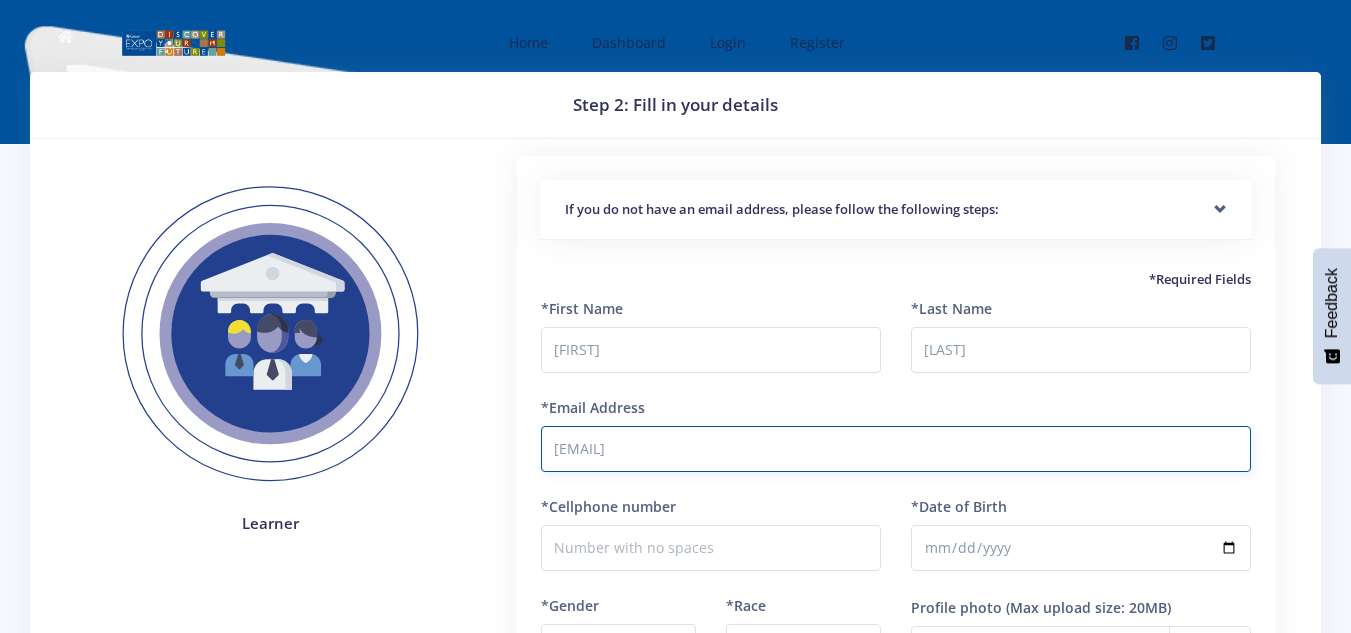 click on "[EMAIL]" at bounding box center [896, 449] 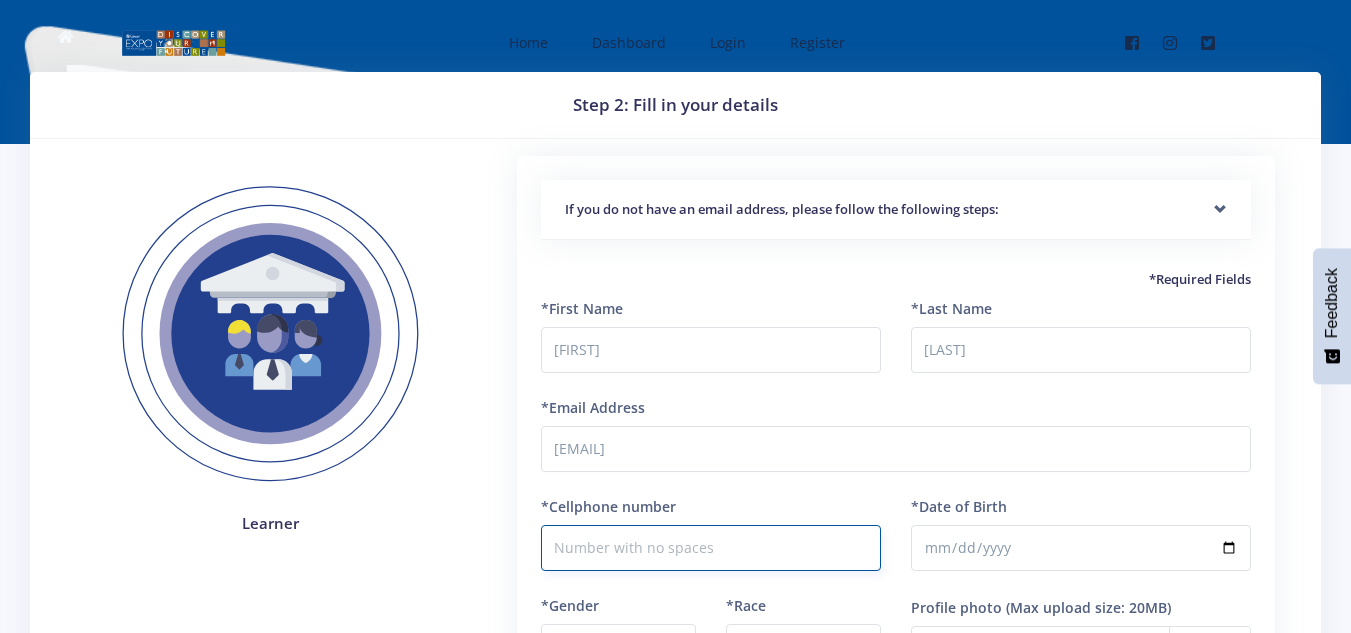 click on "*Cellphone number" at bounding box center (711, 548) 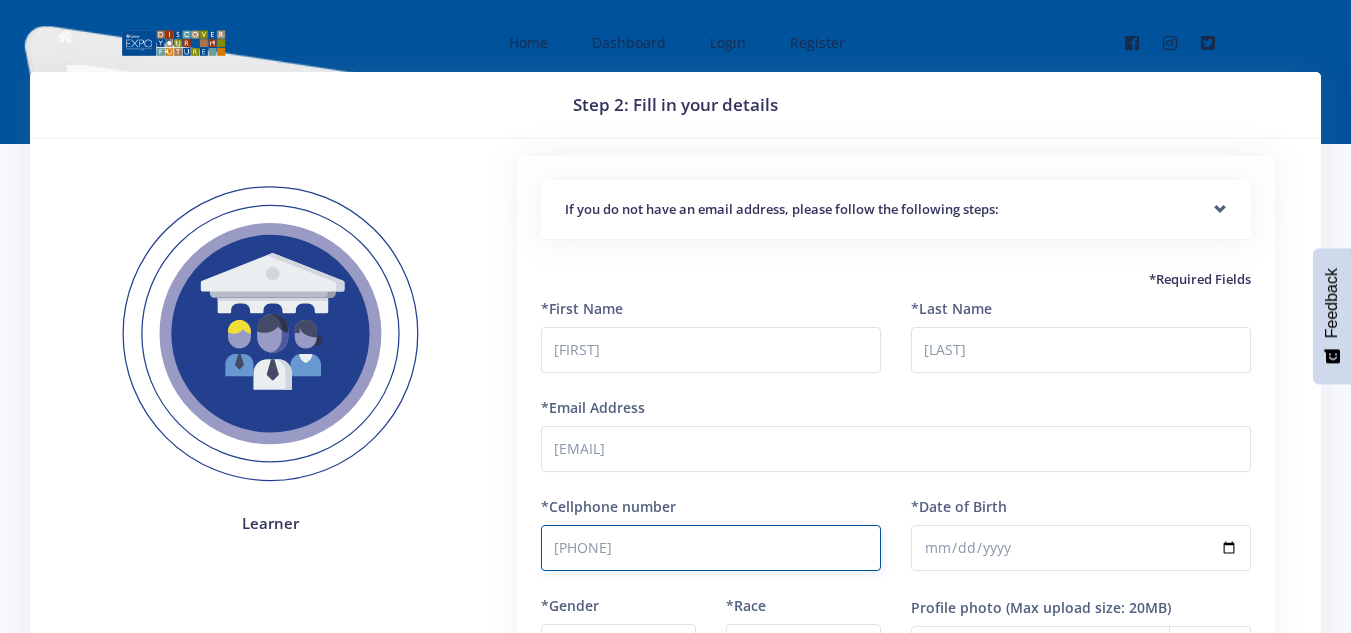 type on "0810893352" 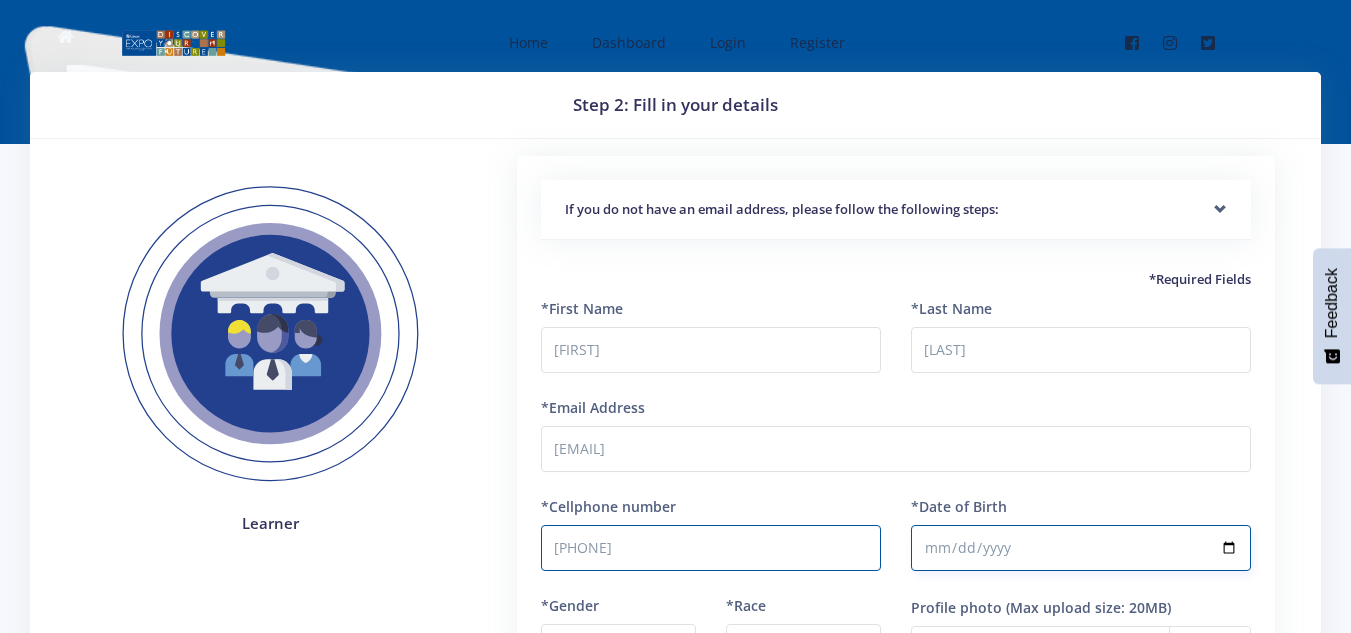 click on "*Date of Birth" at bounding box center (1081, 548) 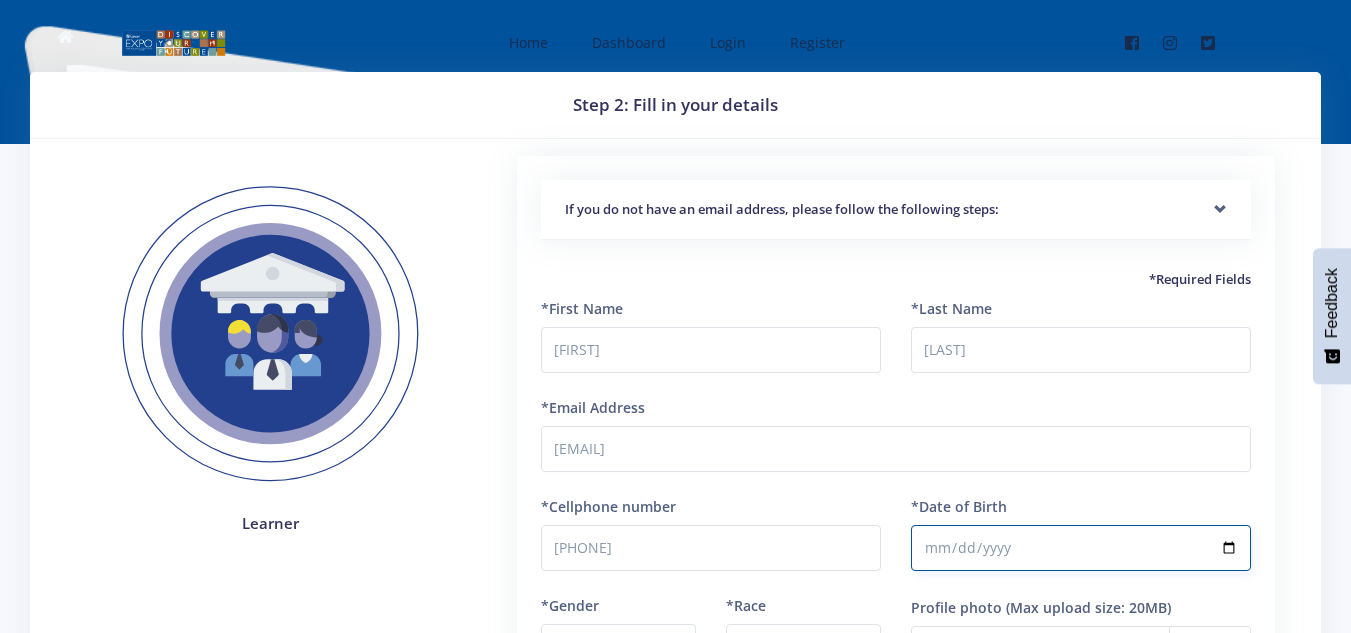 click on "2013-11-14" at bounding box center (1081, 548) 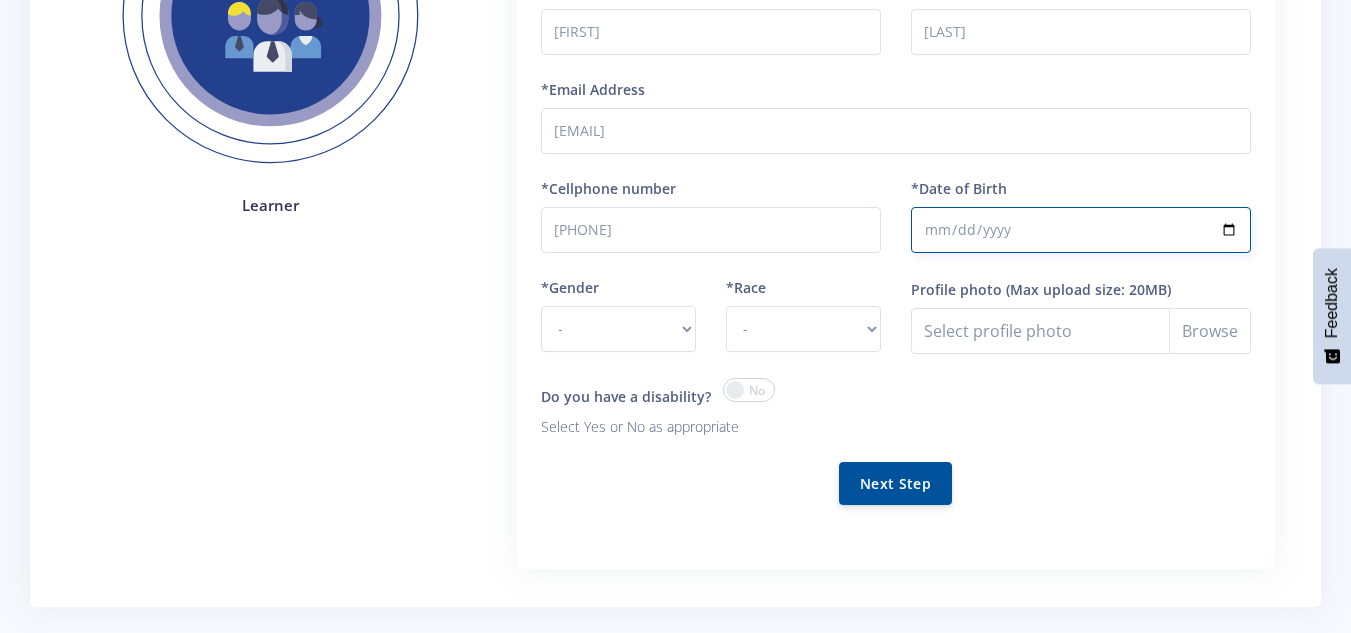 scroll, scrollTop: 320, scrollLeft: 0, axis: vertical 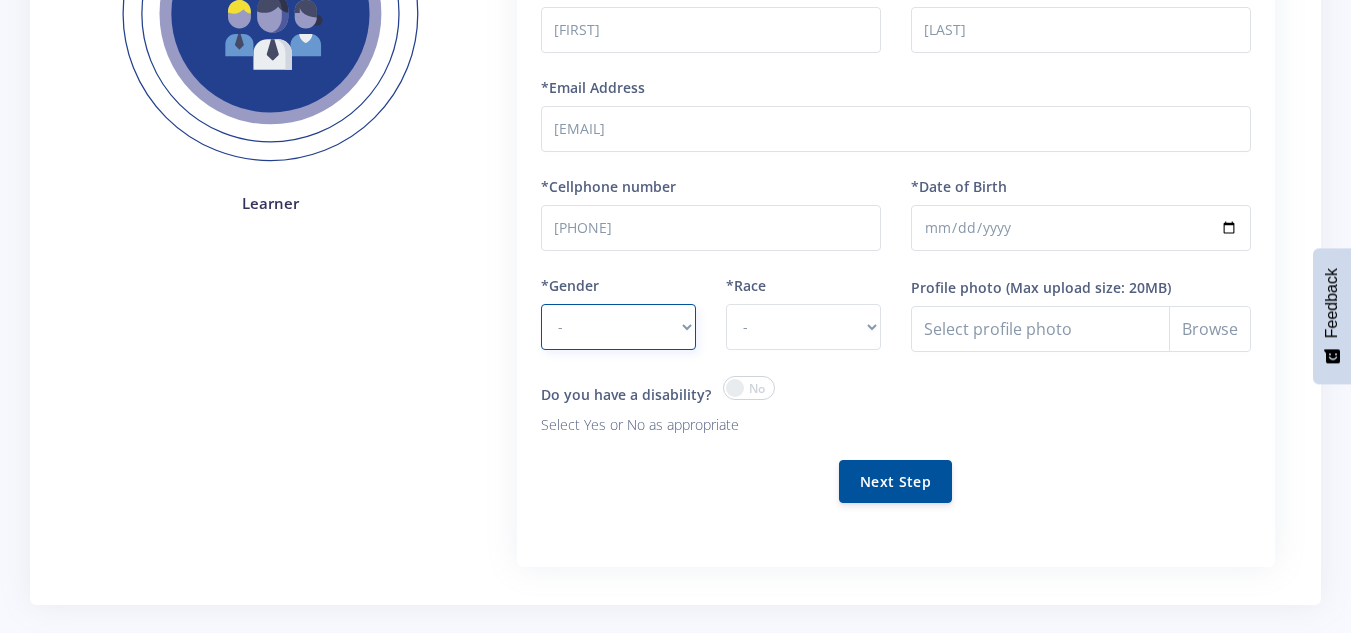 click on "-
Male
Female" at bounding box center (618, 327) 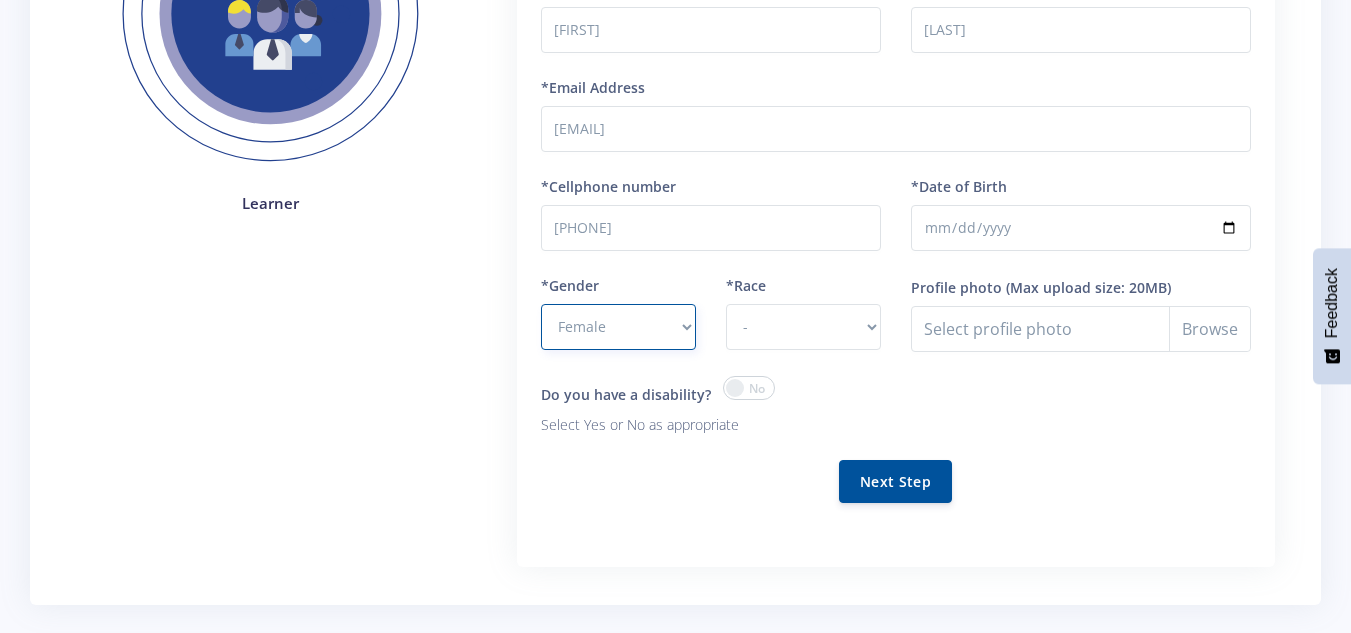 click on "-
Male
Female" at bounding box center (618, 327) 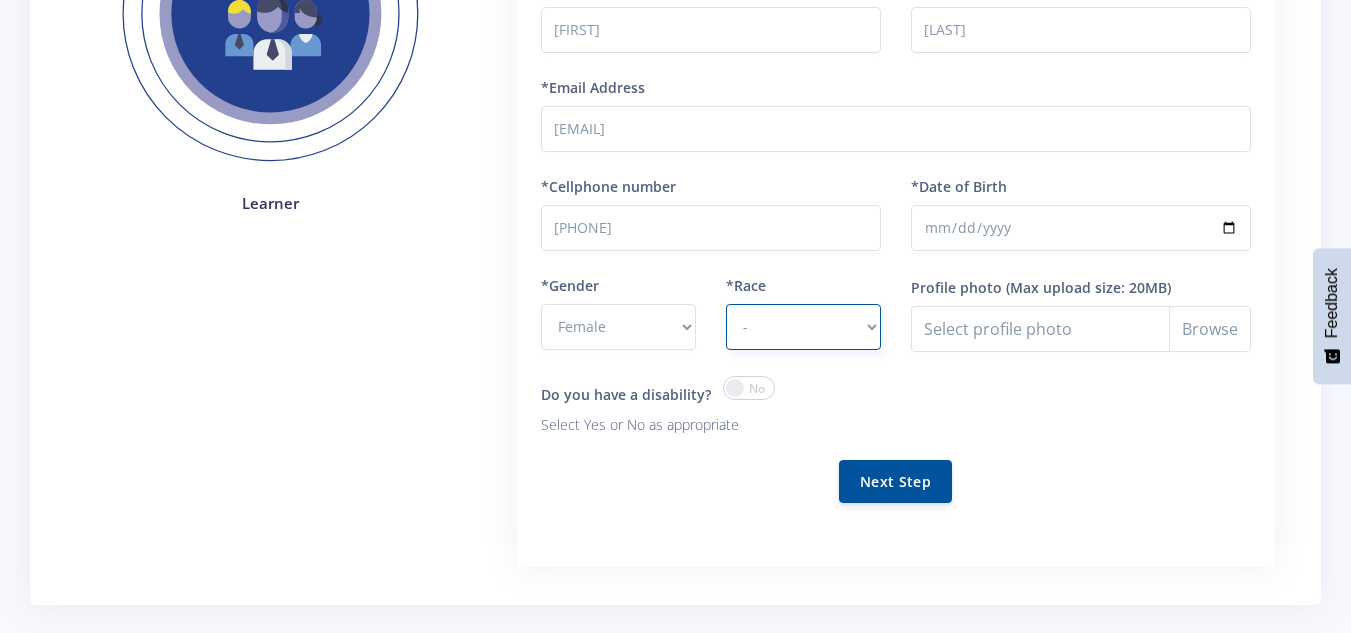 click on "-
African
Asian
Coloured
Indian
White
Other" at bounding box center [803, 327] 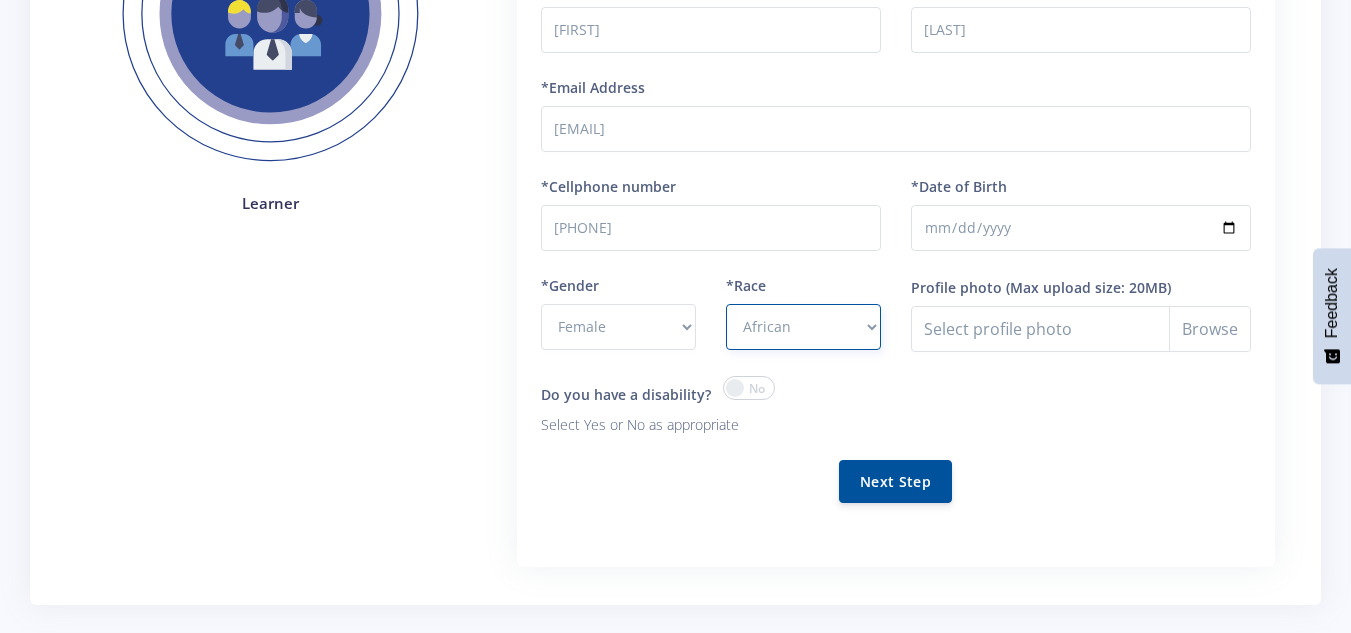 click on "-
African
Asian
Coloured
Indian
White
Other" at bounding box center [803, 327] 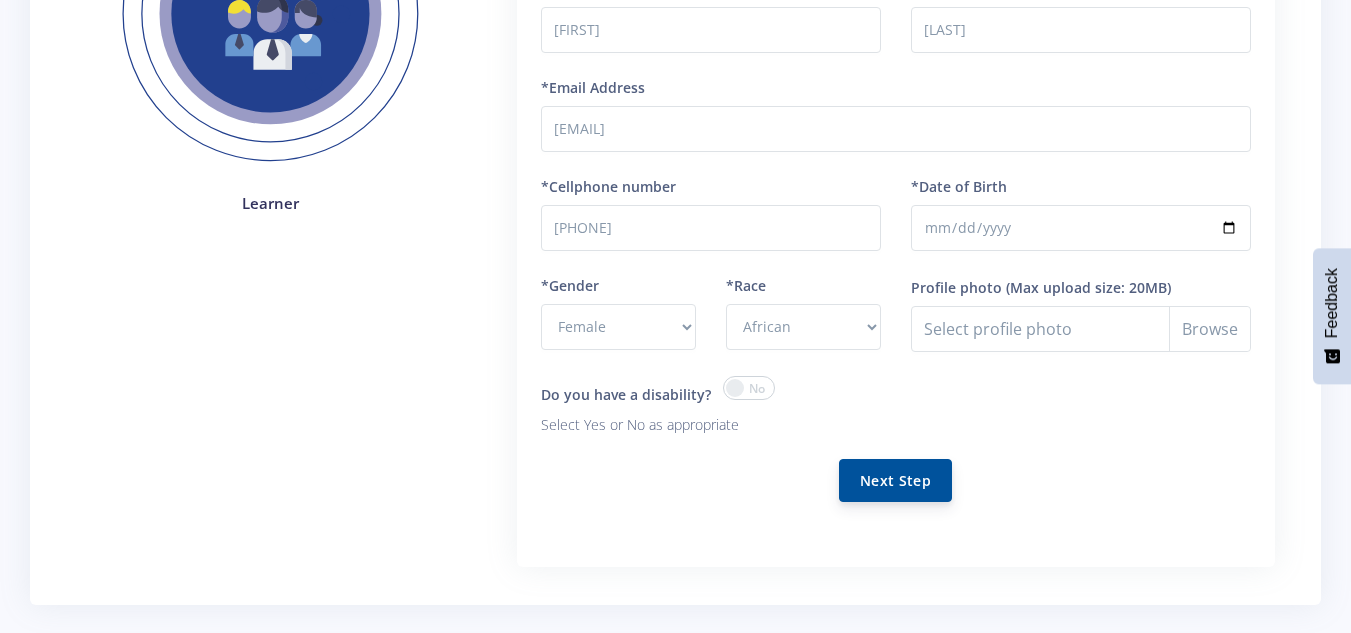 click on "Next
Step" at bounding box center (895, 480) 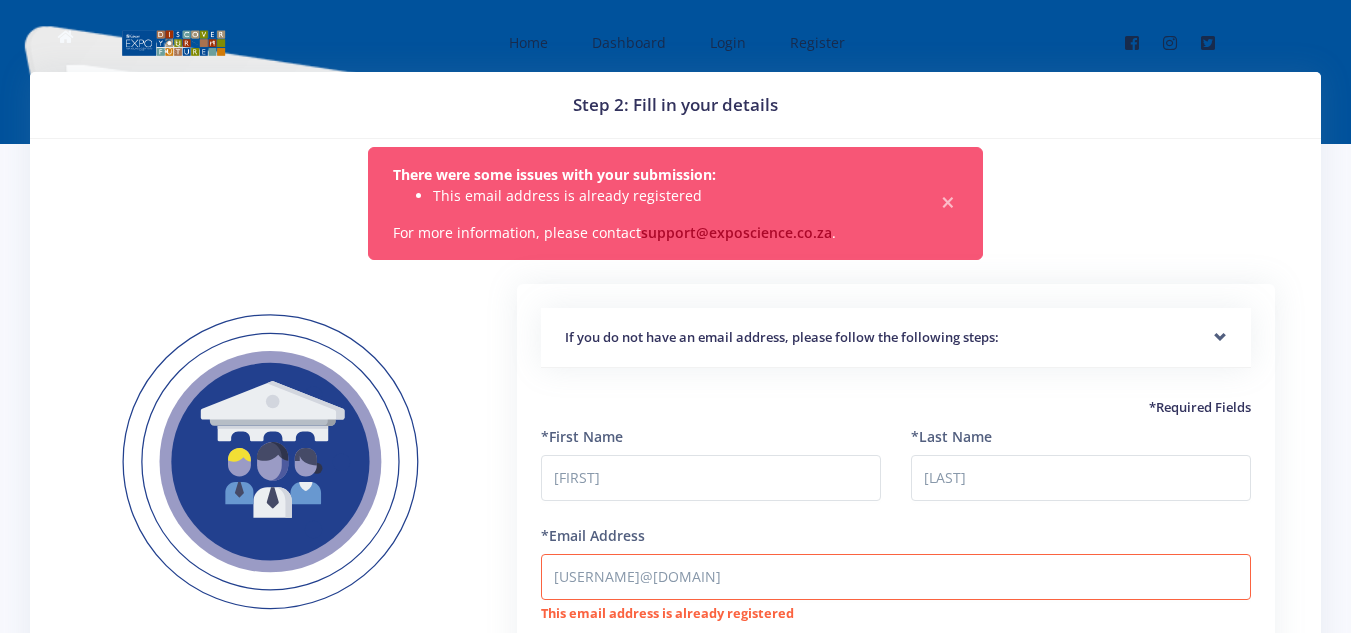 scroll, scrollTop: 0, scrollLeft: 0, axis: both 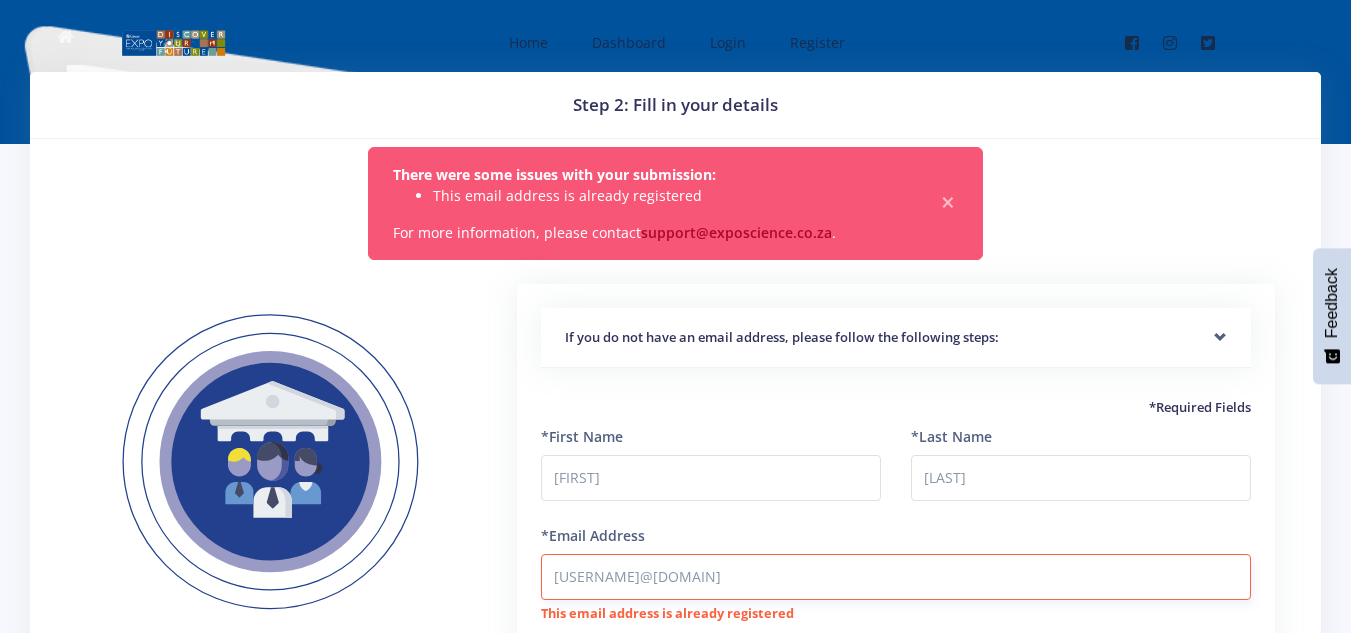 click on "dimphomokoena@gmail.com" at bounding box center [896, 577] 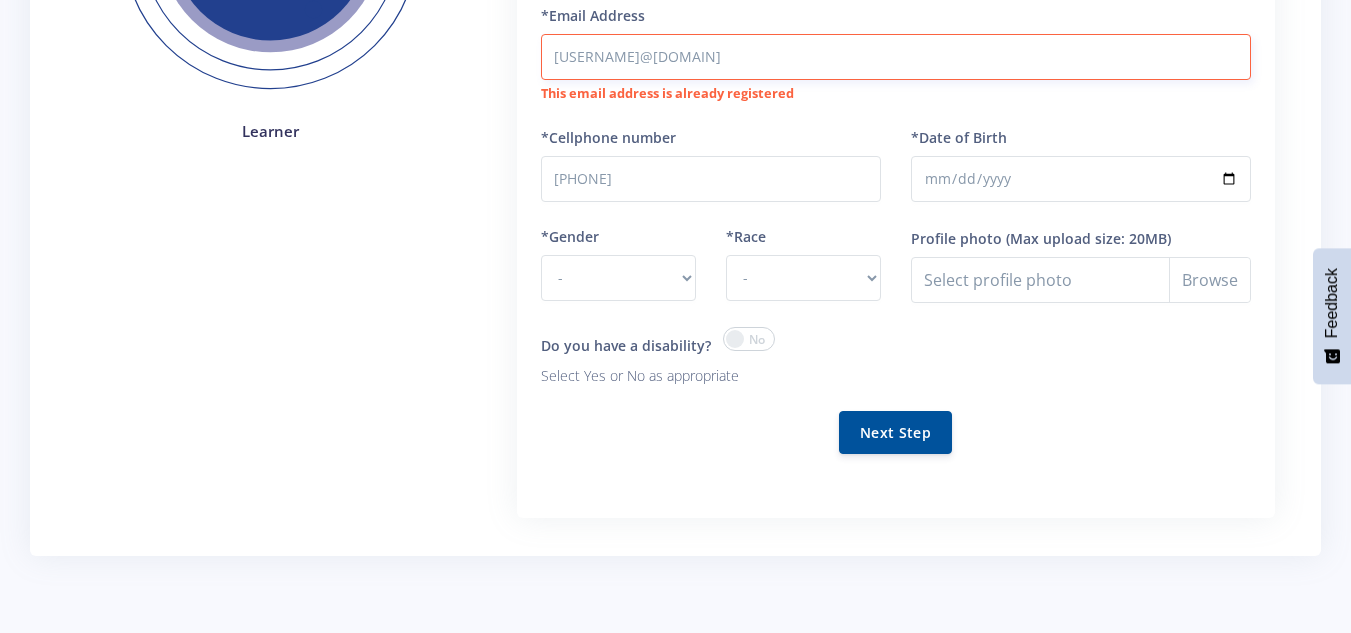 scroll, scrollTop: 598, scrollLeft: 0, axis: vertical 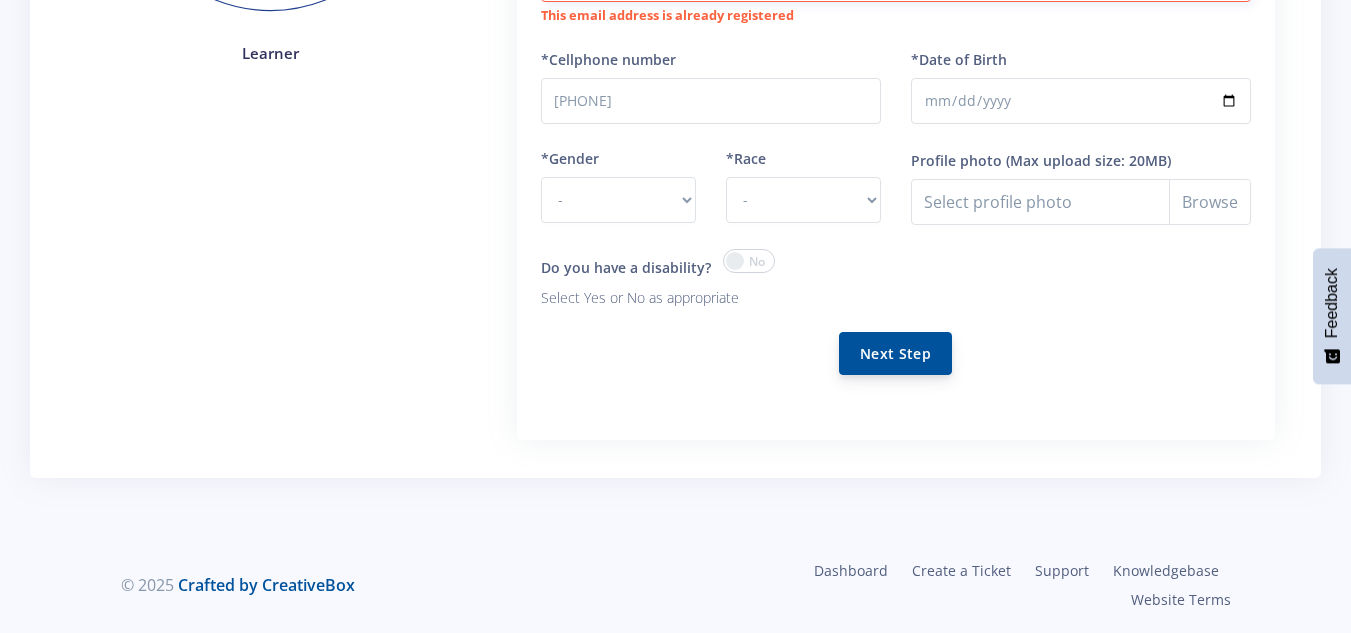 type on "[EMAIL]" 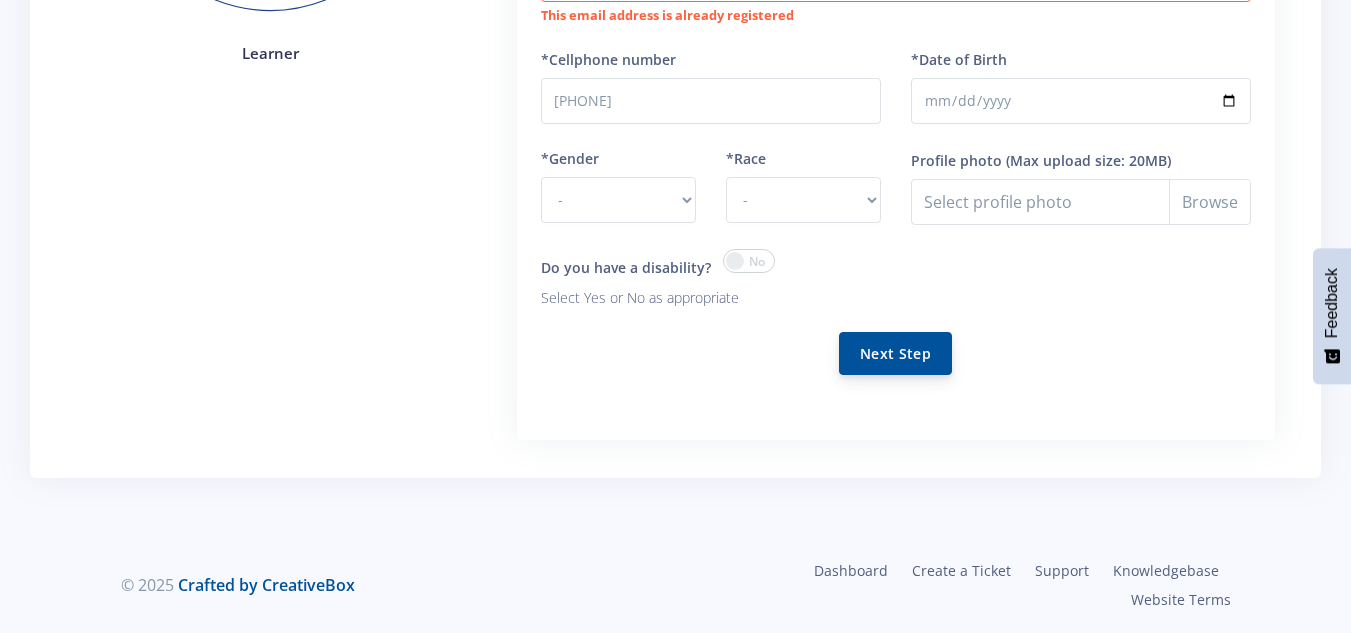click on "Next
Step" at bounding box center (895, 353) 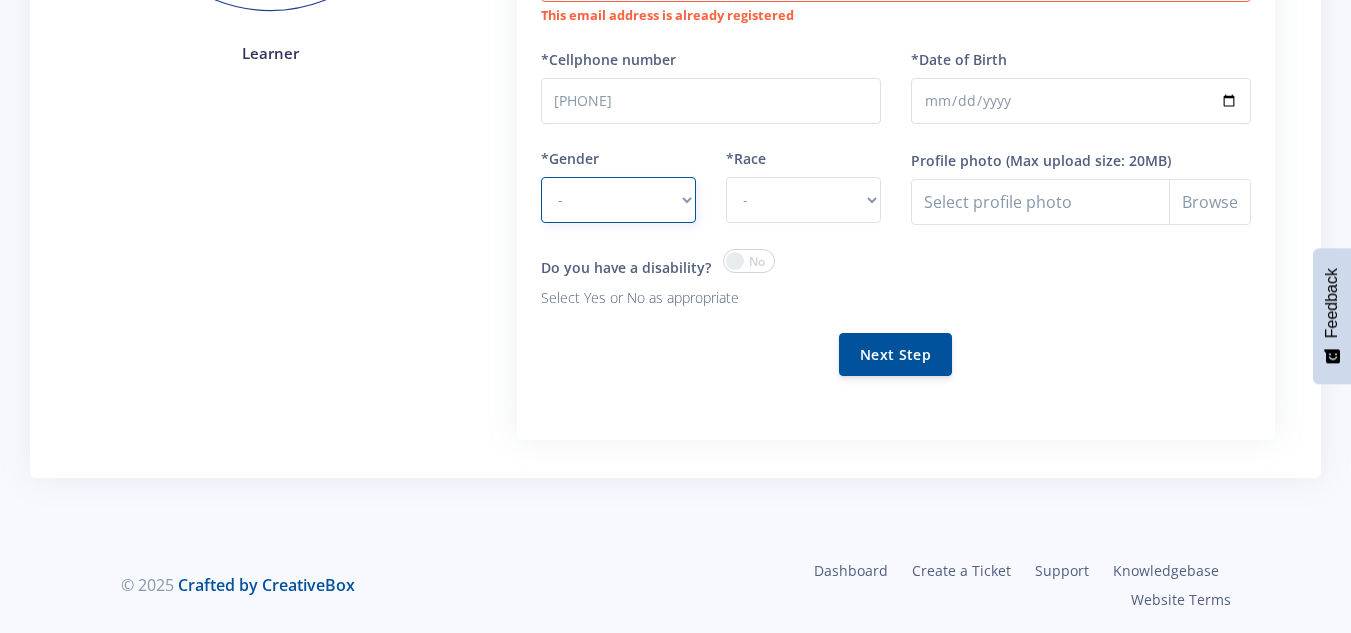 click on "-
Male
Female" at bounding box center (618, 200) 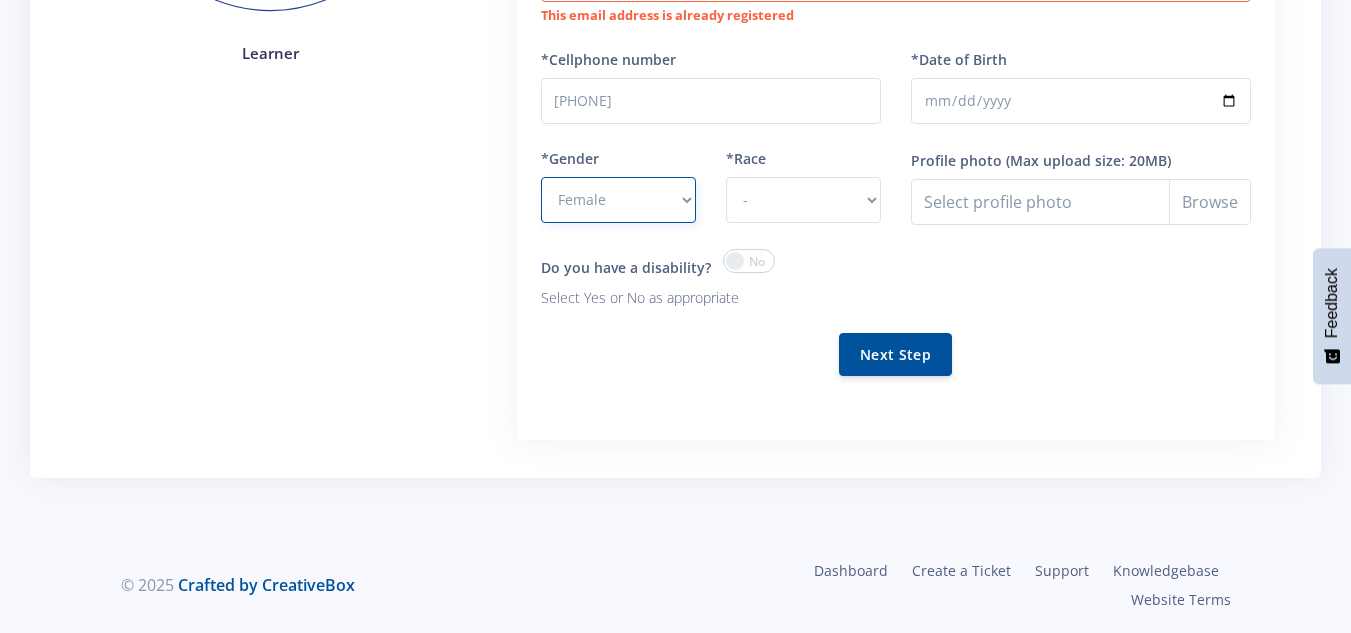 click on "-
Male
Female" at bounding box center [618, 200] 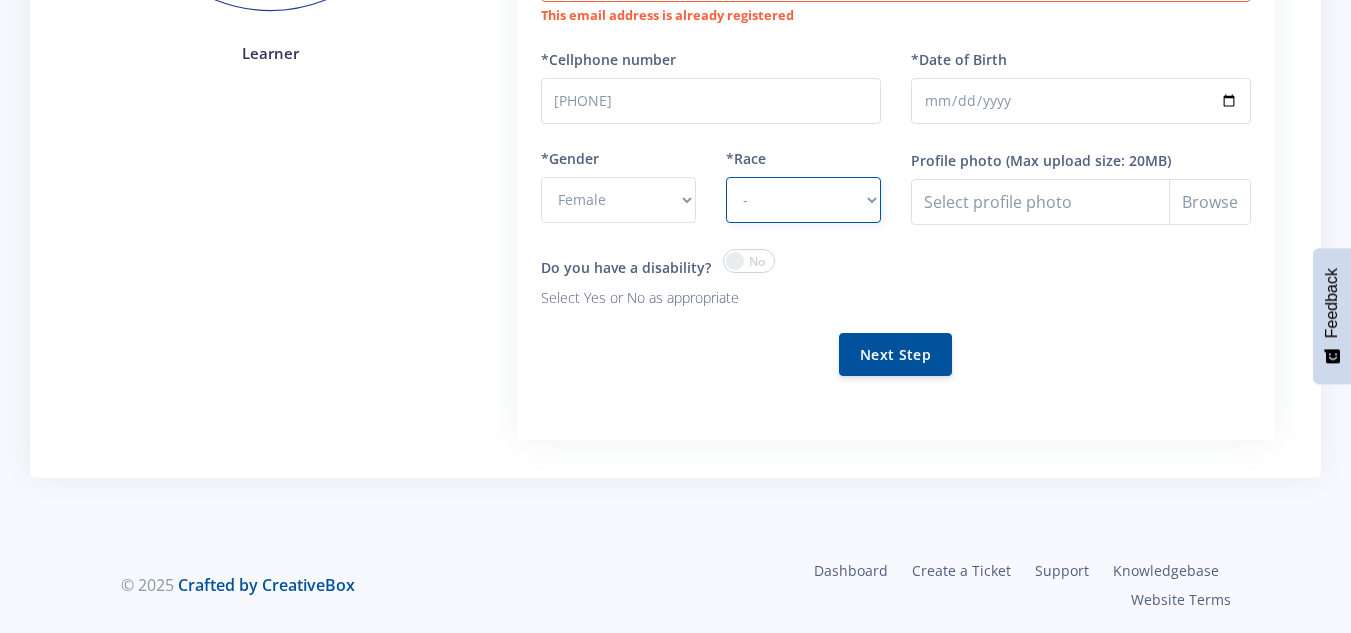click on "-
African
Asian
Coloured
Indian
White
Other" at bounding box center [803, 200] 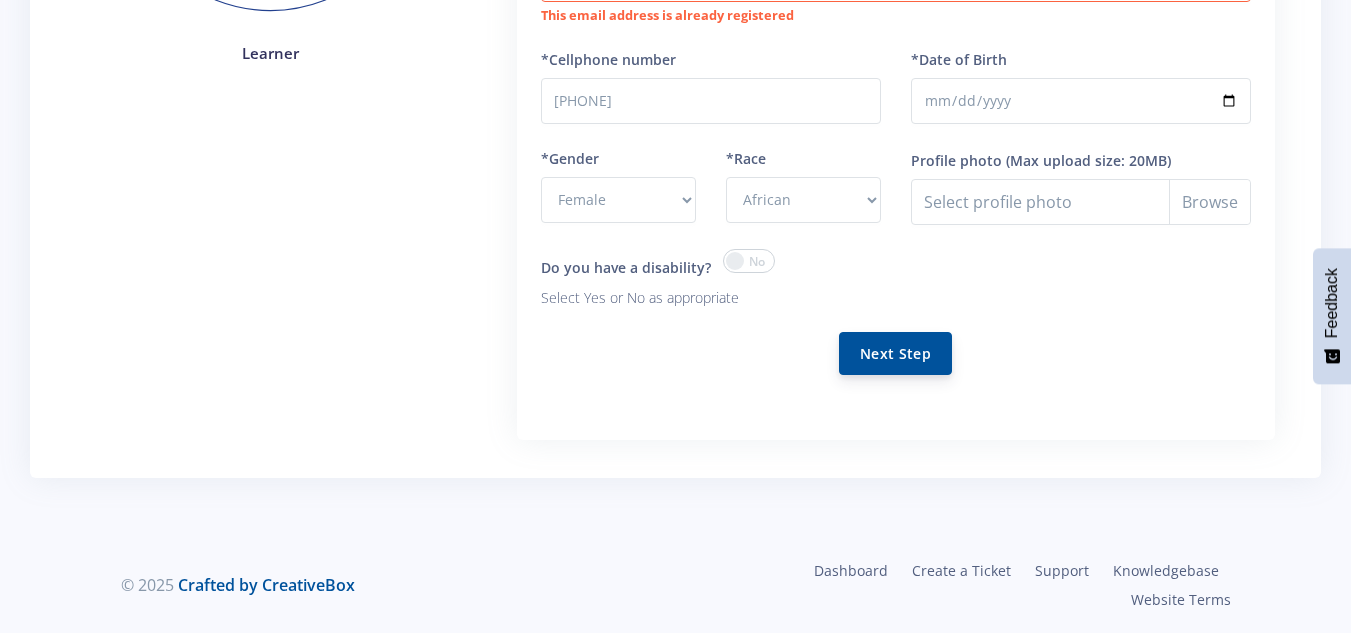 click on "Next
Step" at bounding box center (895, 353) 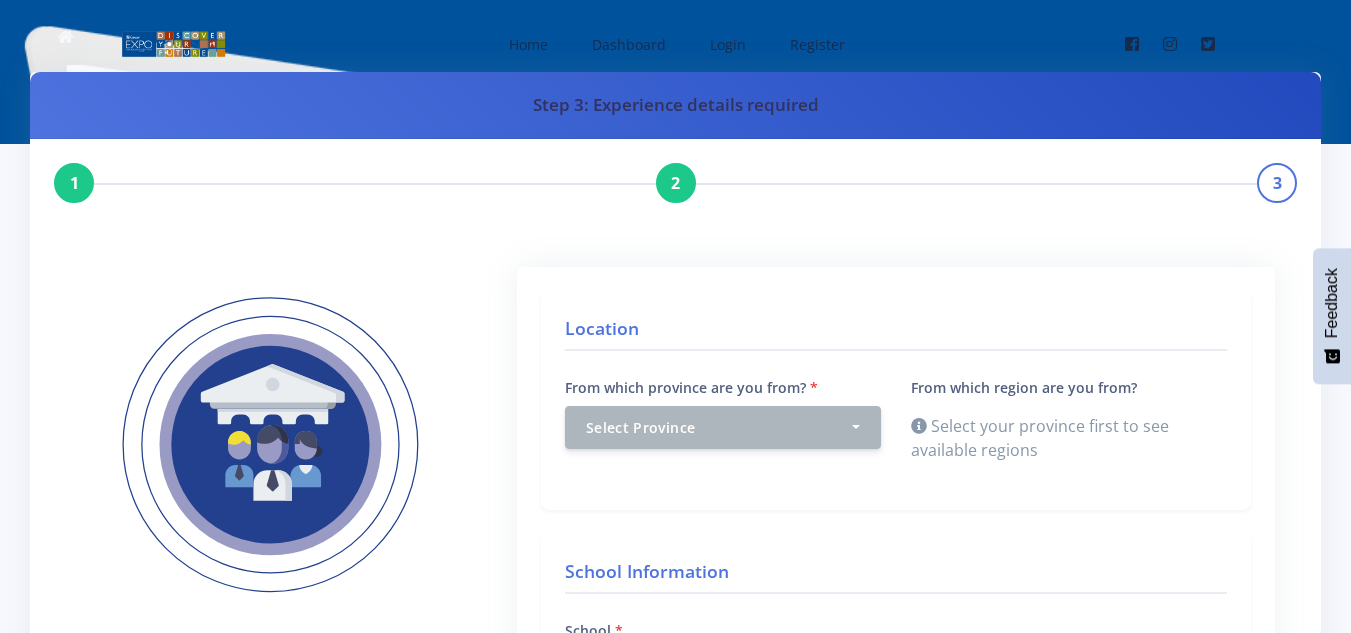 scroll, scrollTop: 0, scrollLeft: 0, axis: both 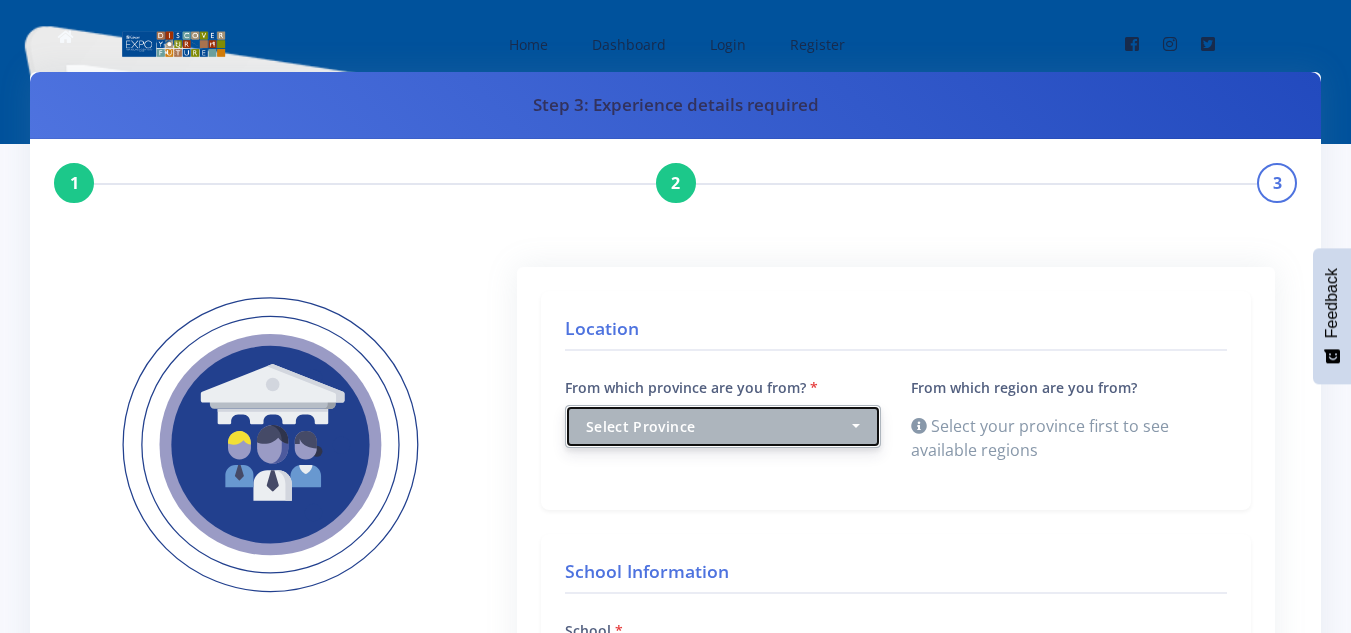 click on "Select Province" at bounding box center (717, 426) 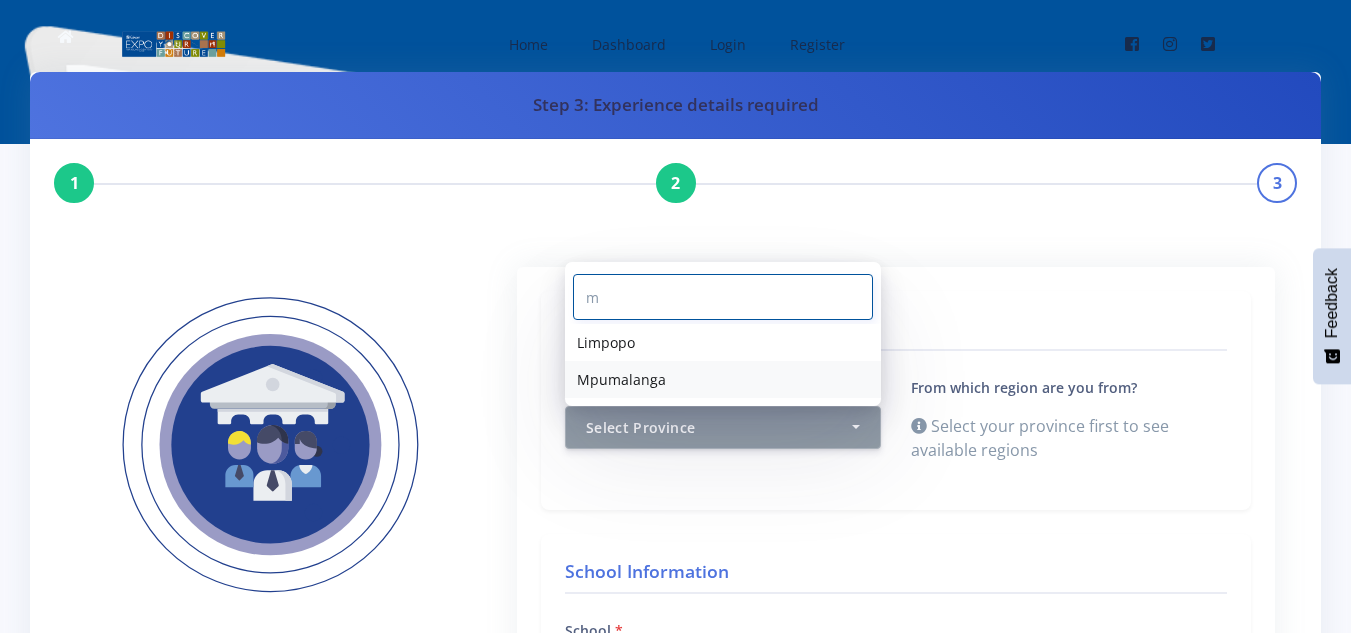 type on "m" 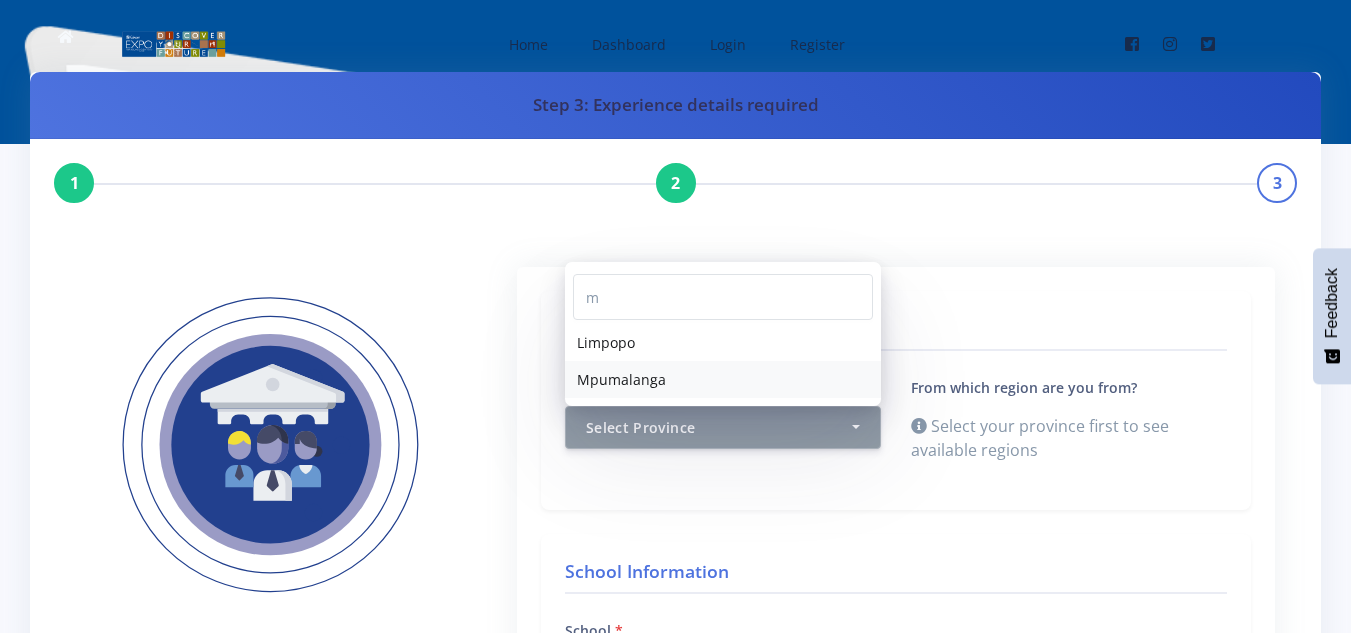 click on "Mpumalanga" at bounding box center [621, 379] 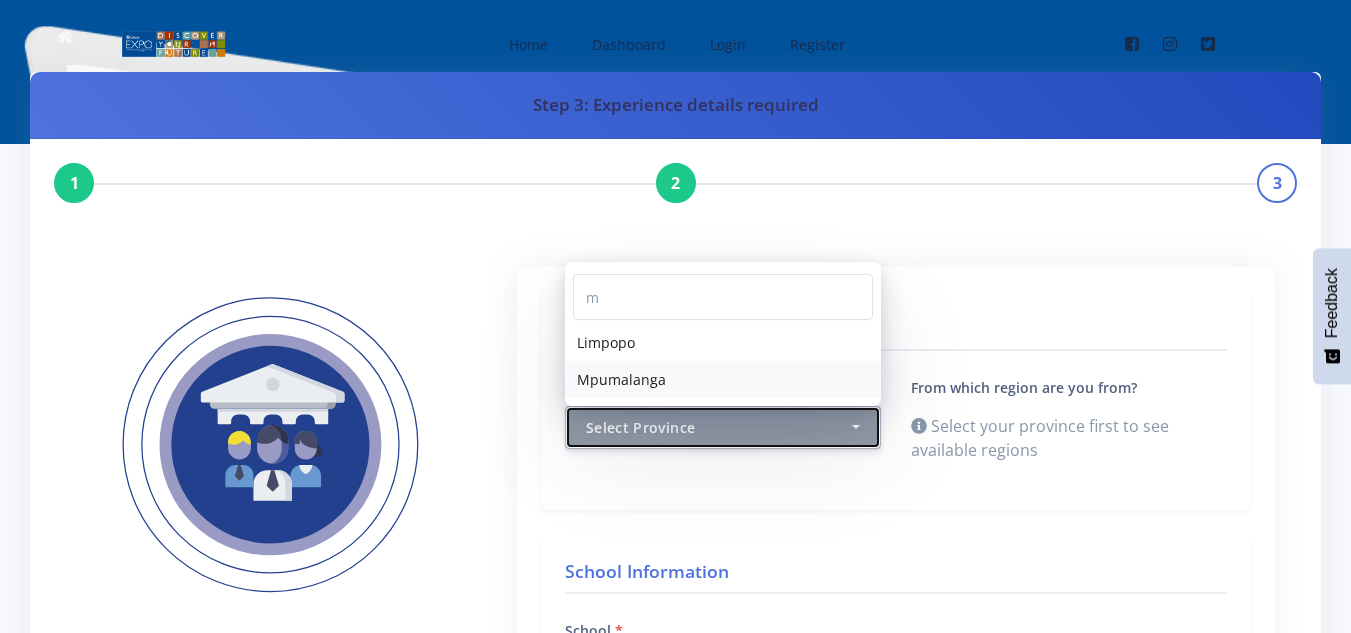 select on "9" 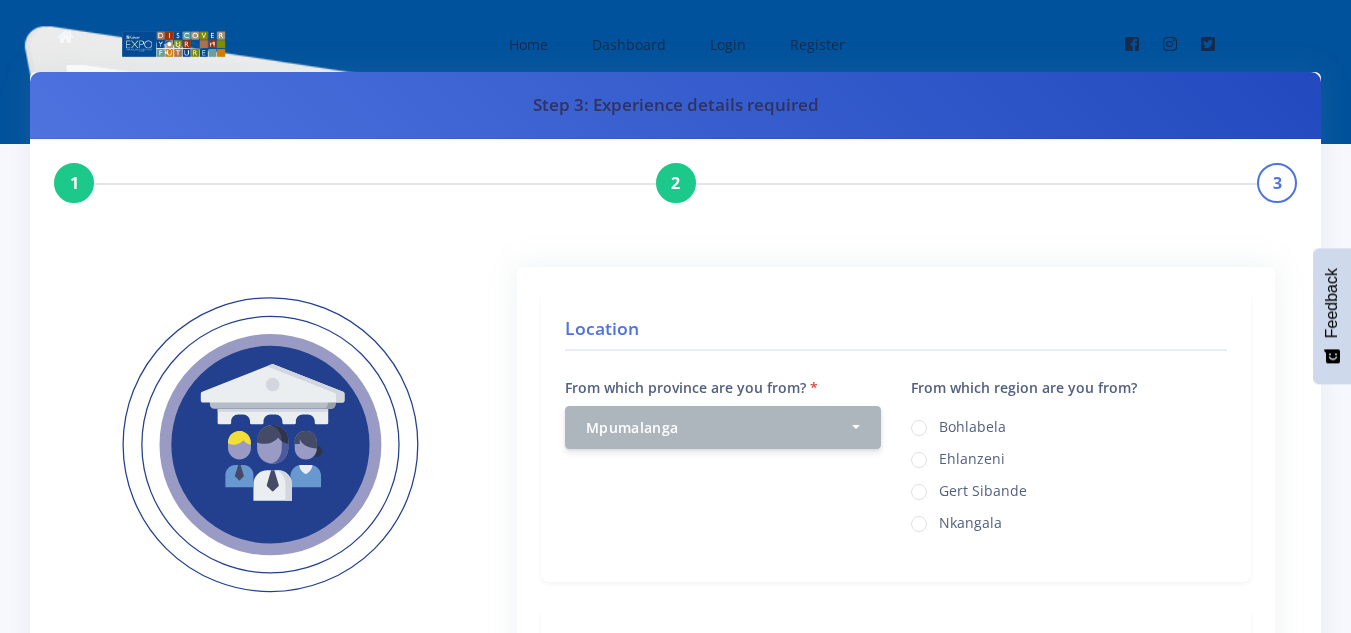 click on "Bohlabela" at bounding box center (972, 424) 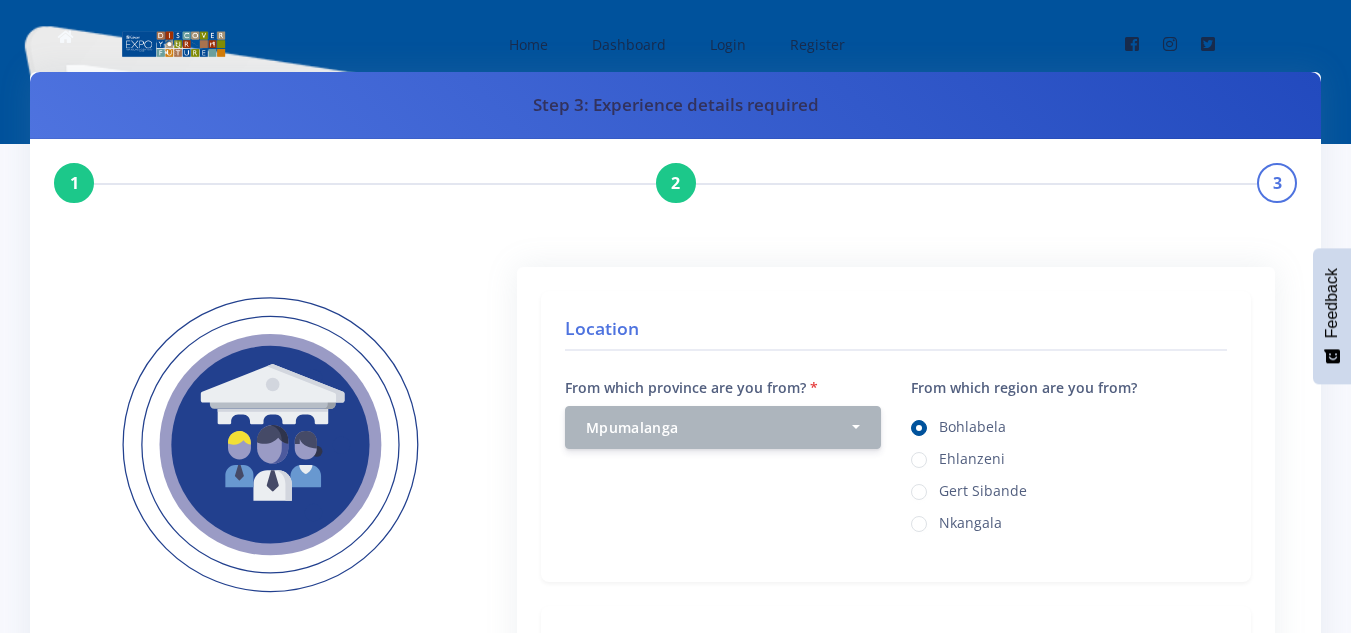 click on "Ehlanzeni" at bounding box center (945, 452) 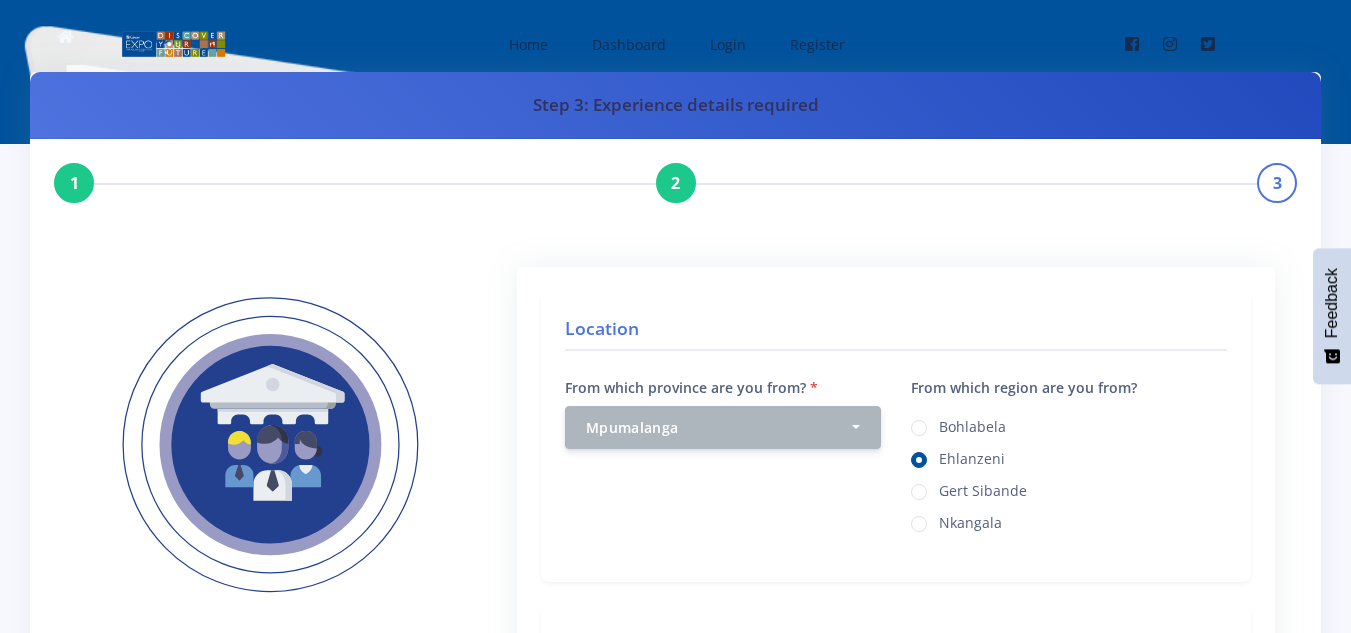 click on "Gert Sibande" at bounding box center (945, 484) 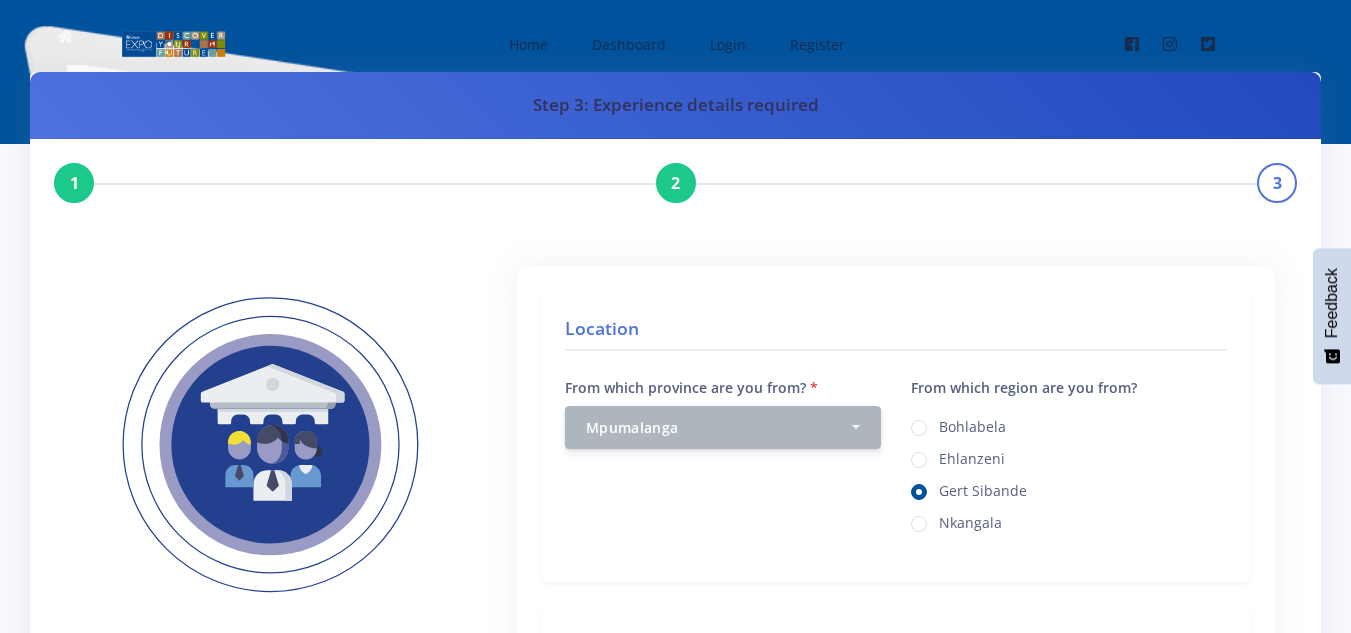 click on "Bohlabela" at bounding box center (972, 424) 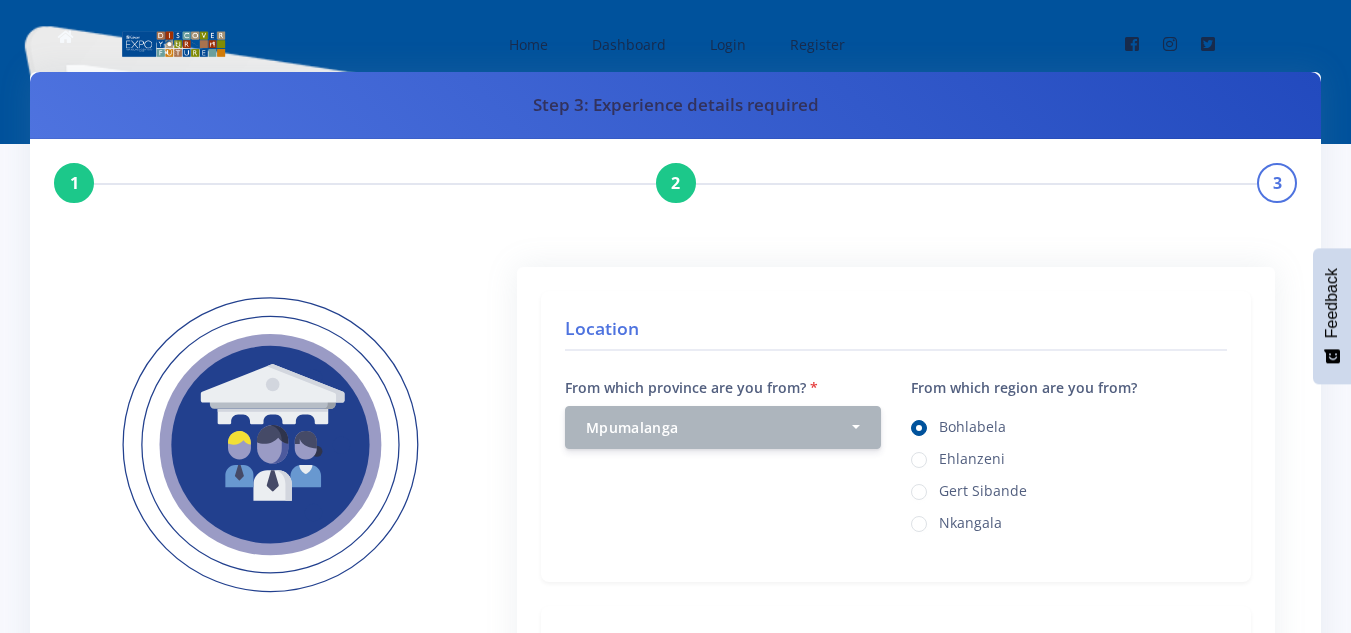 click on "Nkangala" at bounding box center (945, 516) 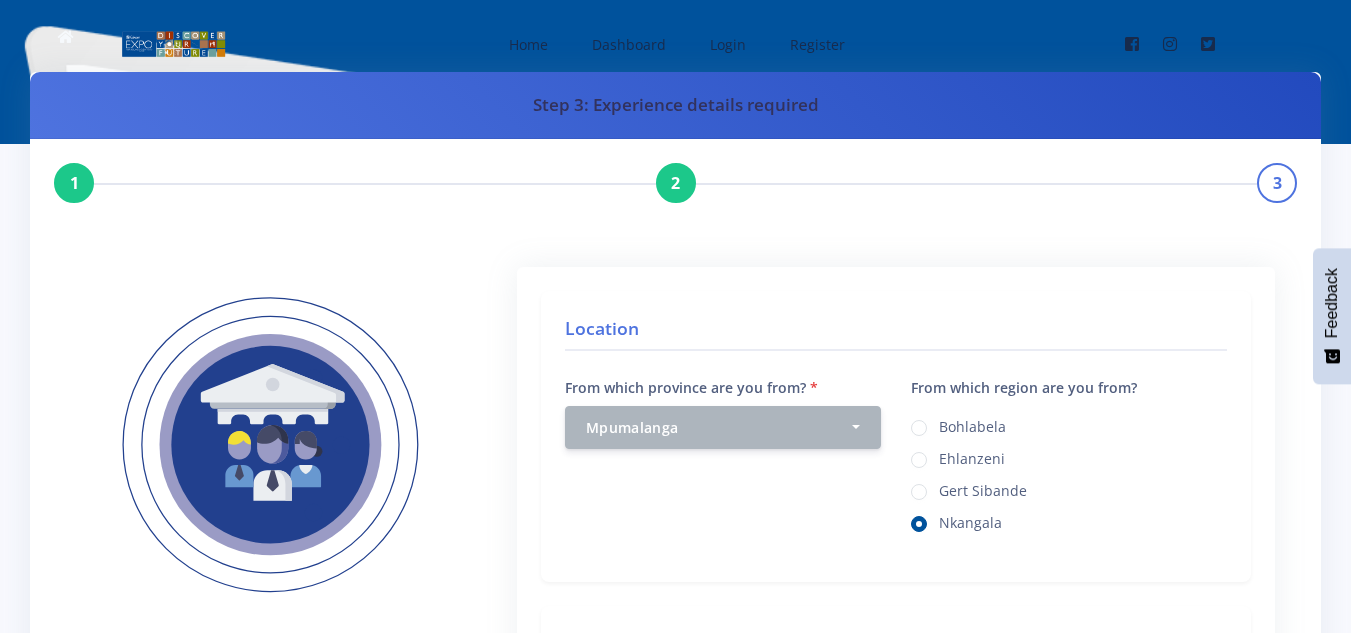 click on "Gert Sibande" at bounding box center [945, 484] 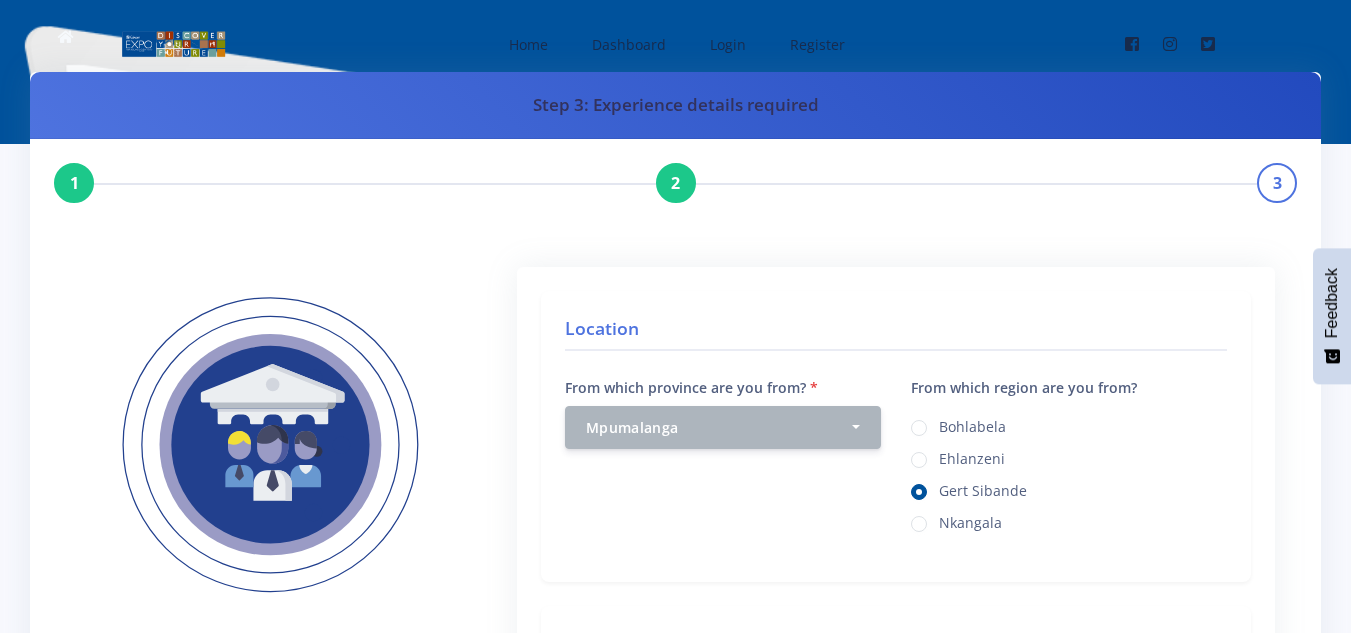 click on "Ehlanzeni" at bounding box center [945, 452] 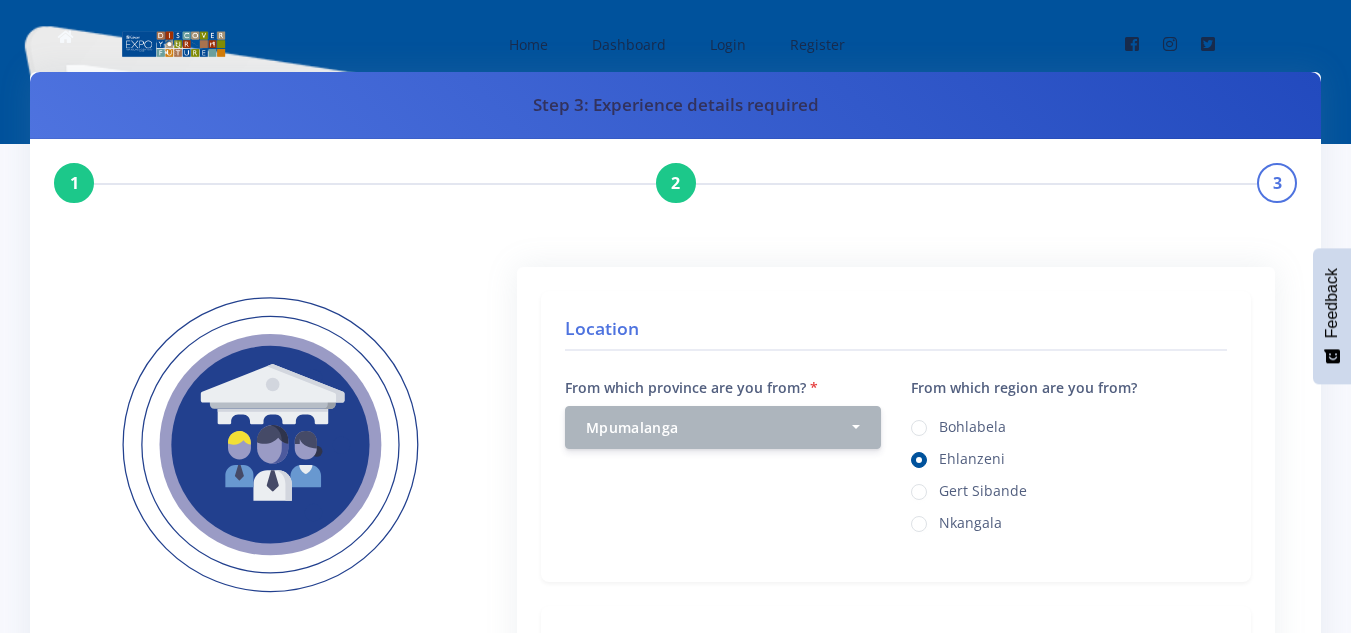 click on "Bohlabela" at bounding box center (945, 420) 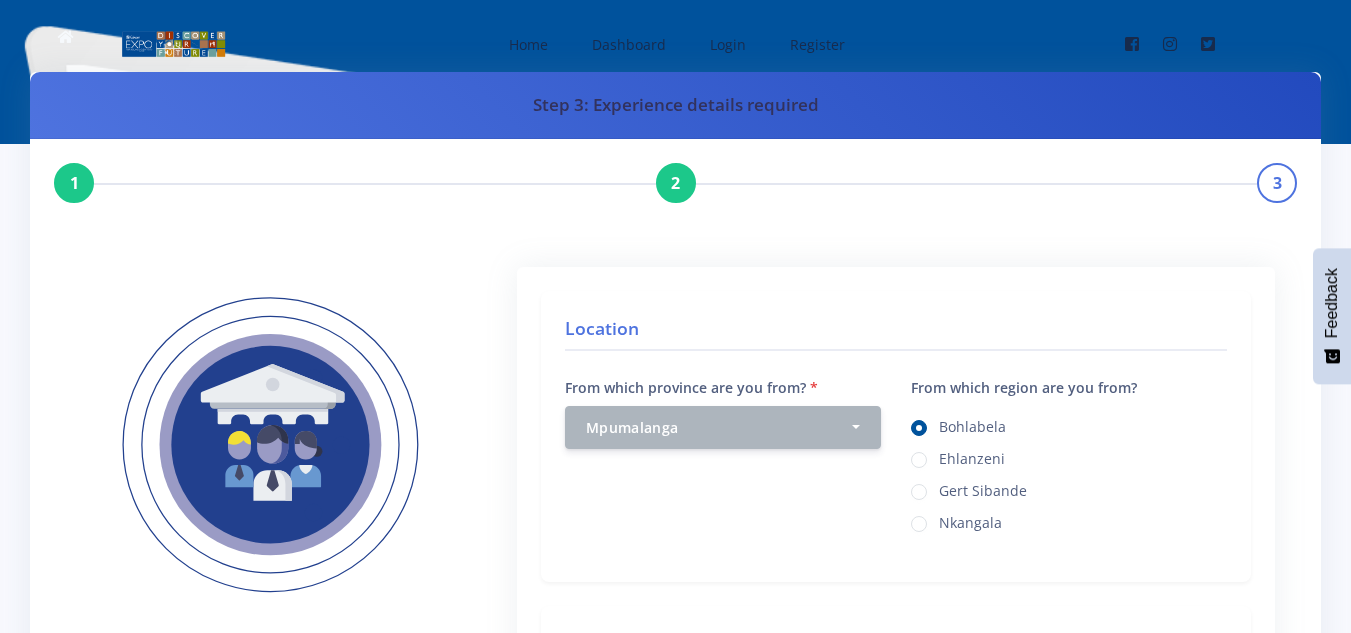 click on "Continue" at bounding box center (896, 1518) 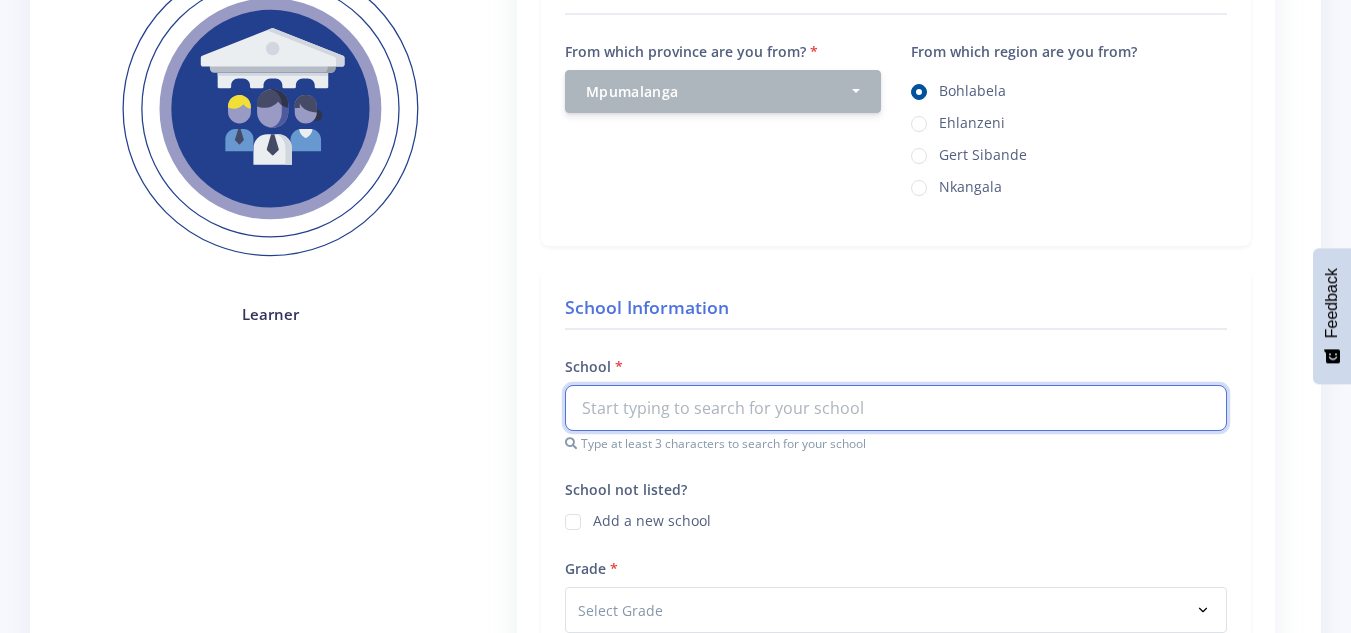 click at bounding box center (896, 408) 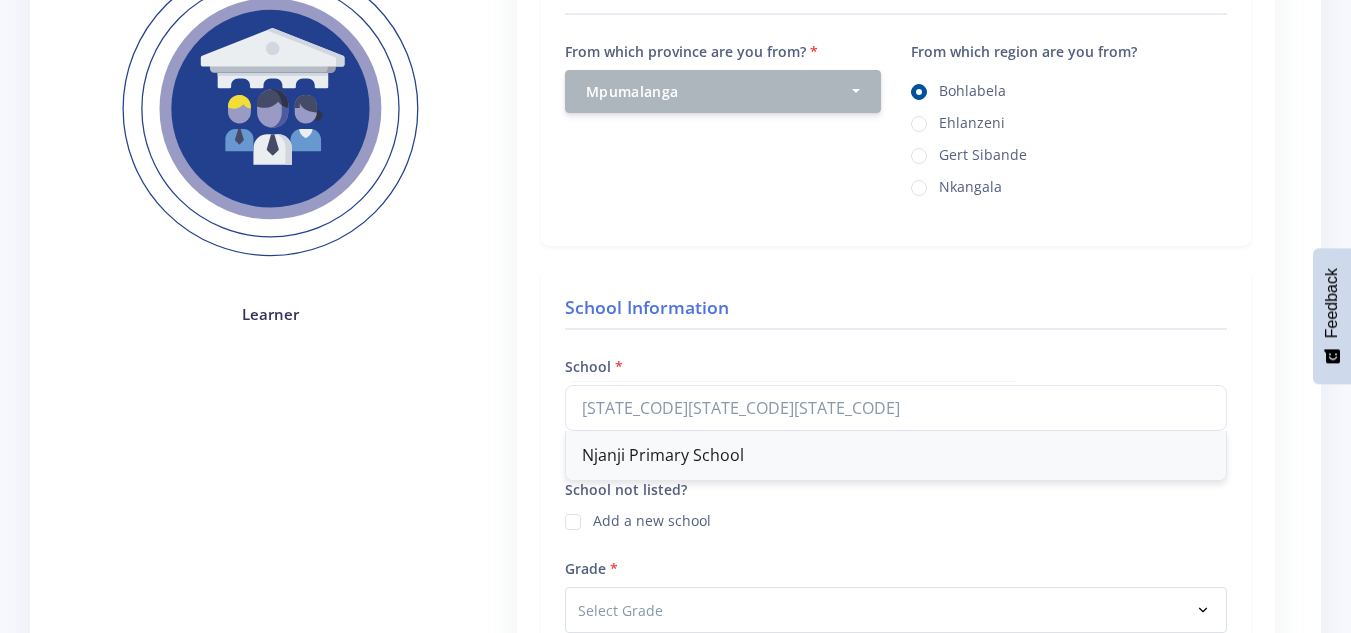 click on "Njanji Primary School" at bounding box center [896, 455] 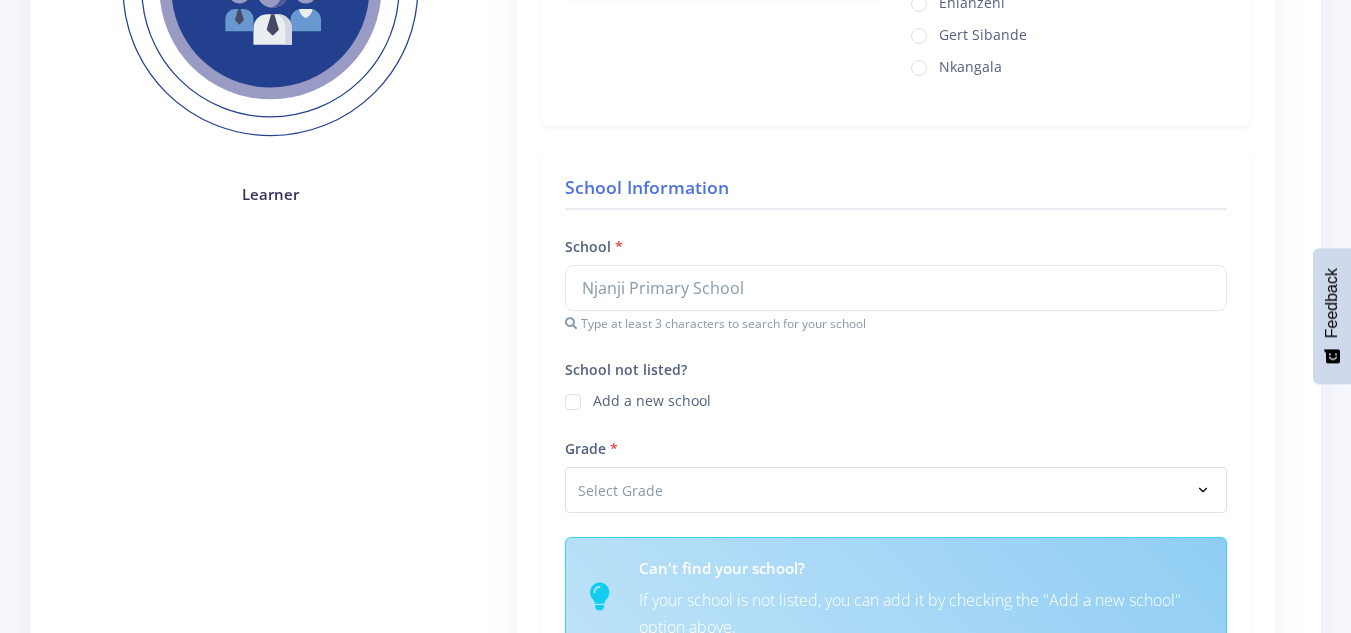 scroll, scrollTop: 496, scrollLeft: 0, axis: vertical 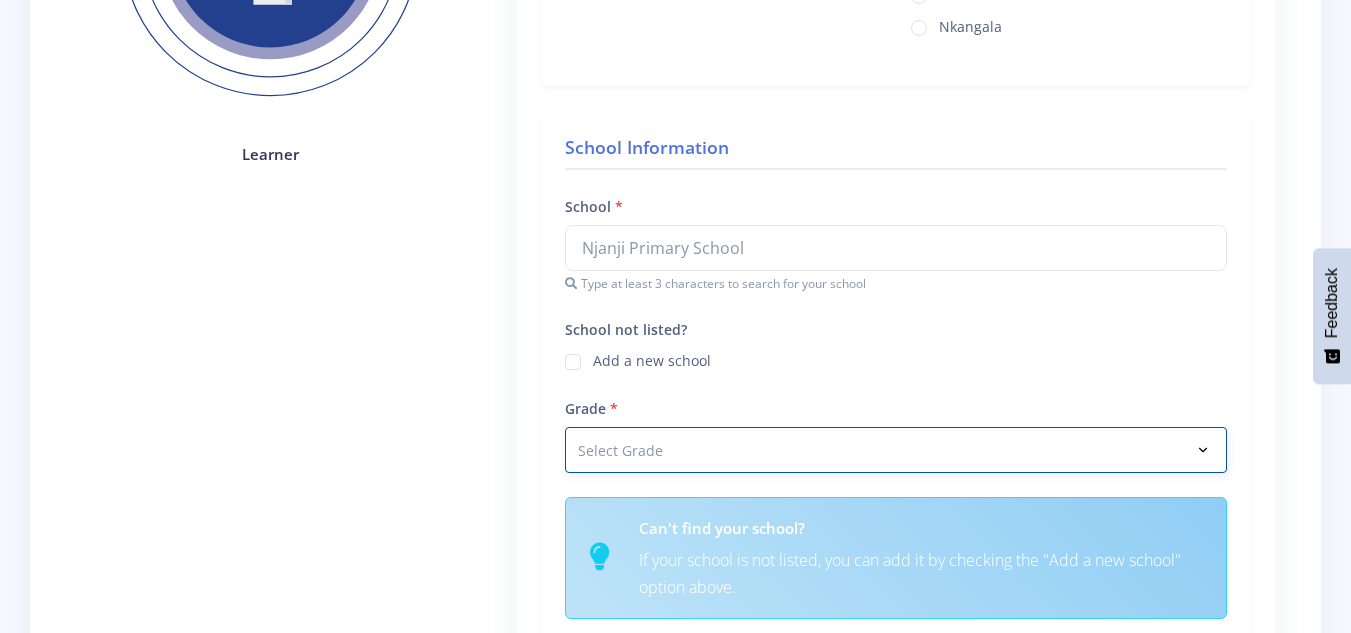 click on "Select Grade
Grade 4
Grade 5
Grade 6
Grade 7" at bounding box center (896, 450) 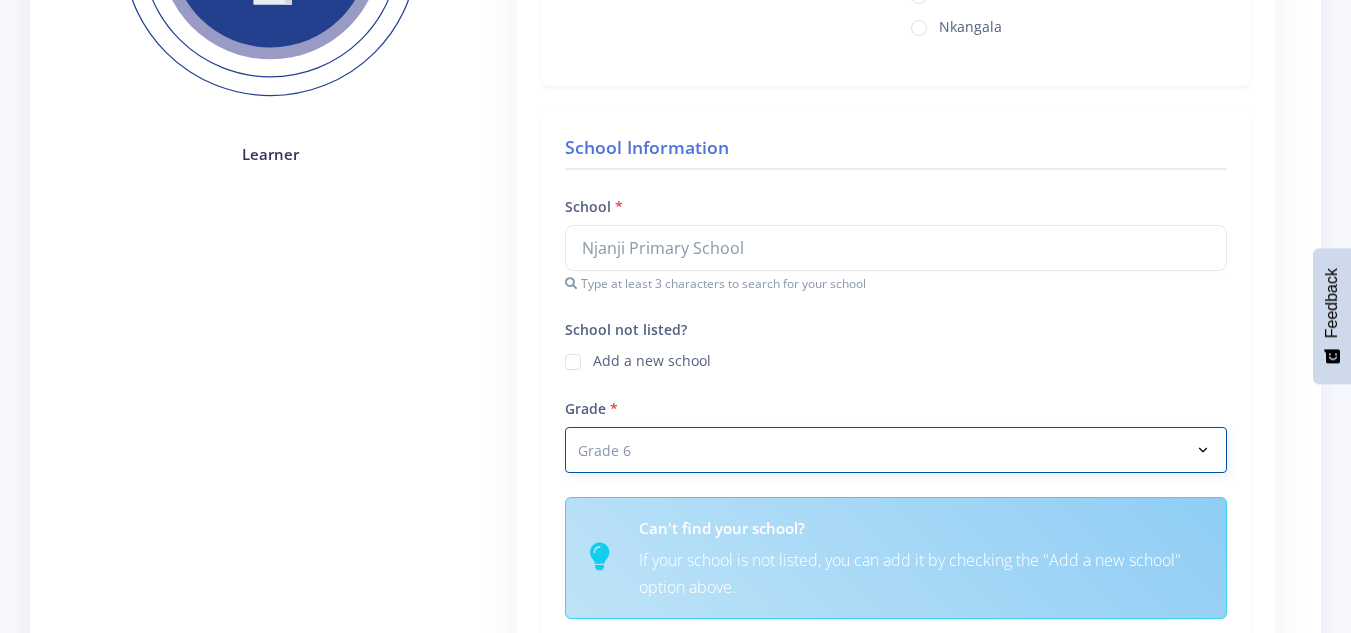 click on "Select Grade
Grade 4
Grade 5
Grade 6
Grade 7" at bounding box center (896, 450) 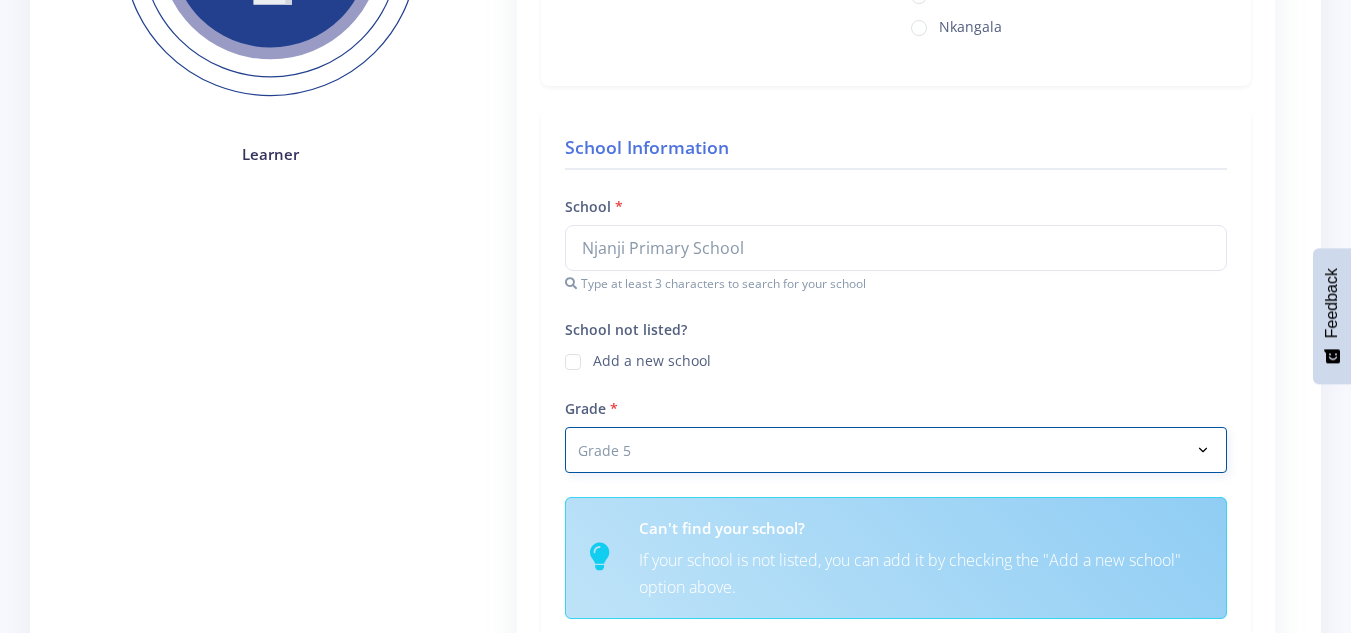 select on "Grade 4" 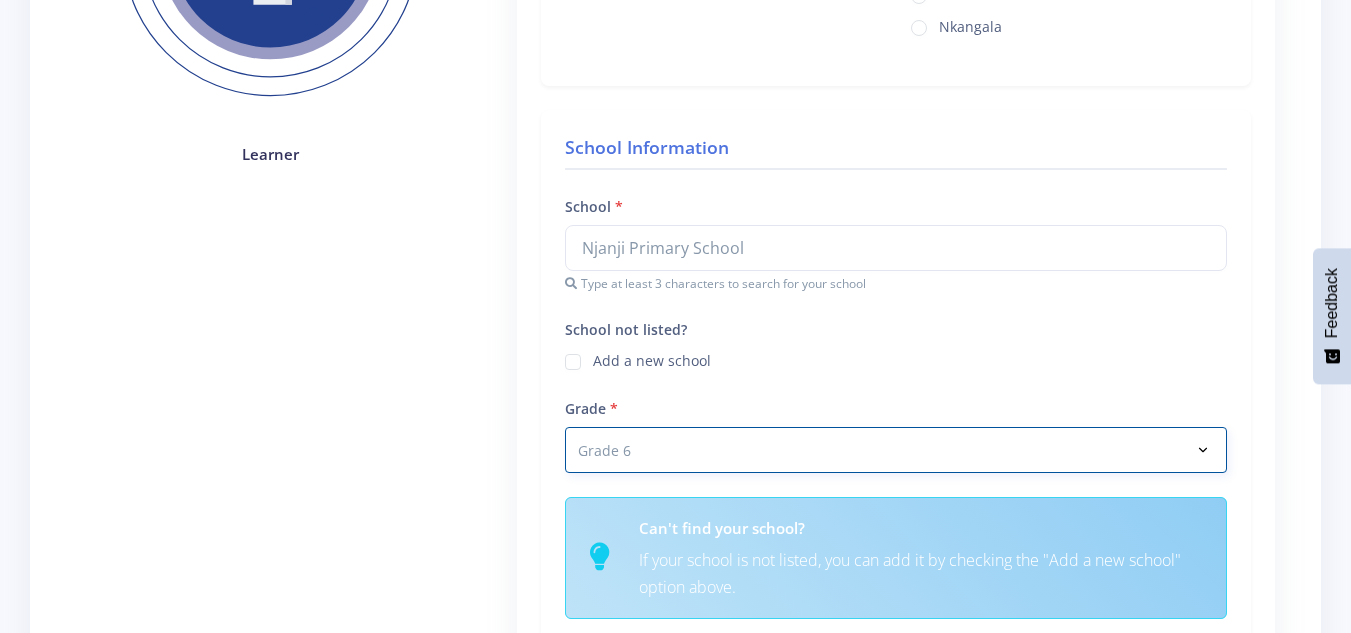 click on "Select Grade
Grade 4
Grade 5
Grade 6
Grade 7" at bounding box center (896, 450) 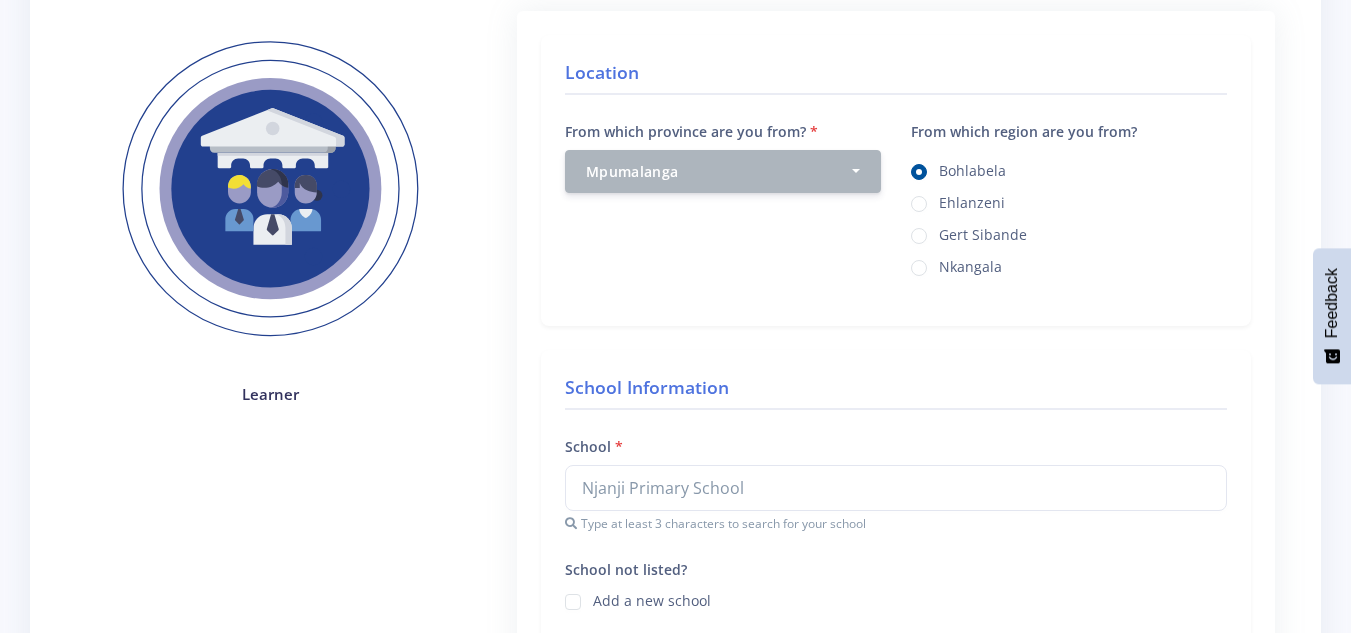 scroll, scrollTop: 216, scrollLeft: 0, axis: vertical 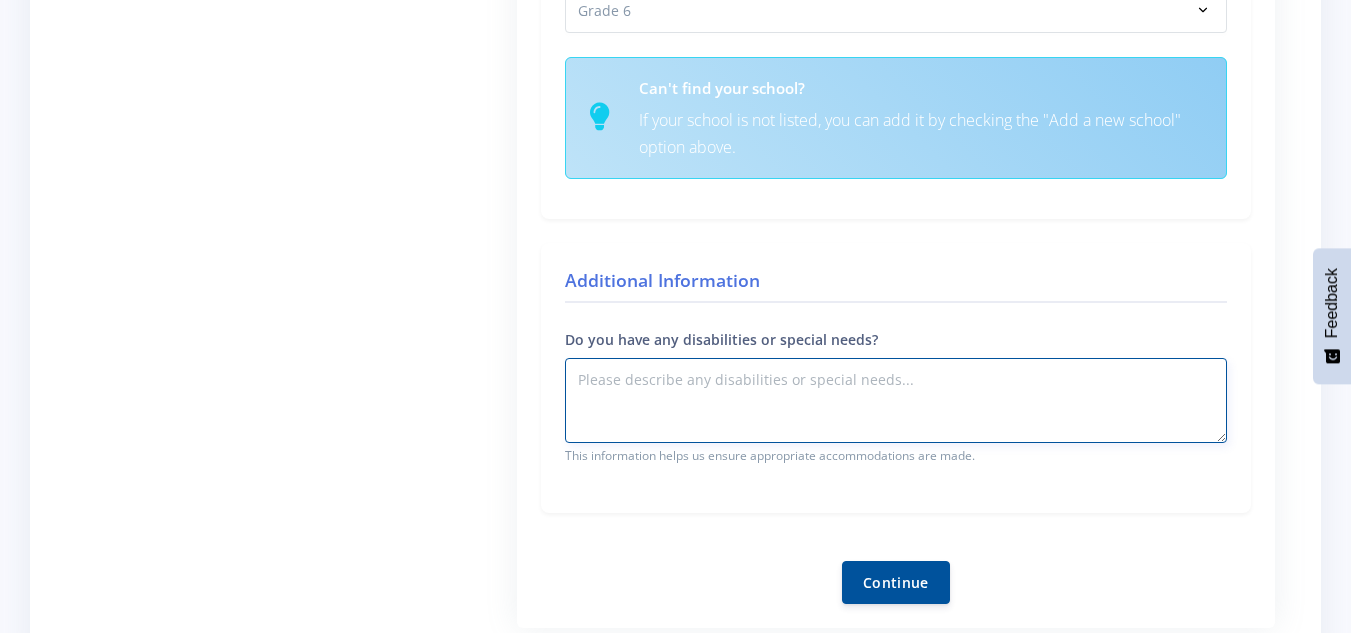 click on "Do you have any disabilities or special needs?" at bounding box center [896, 400] 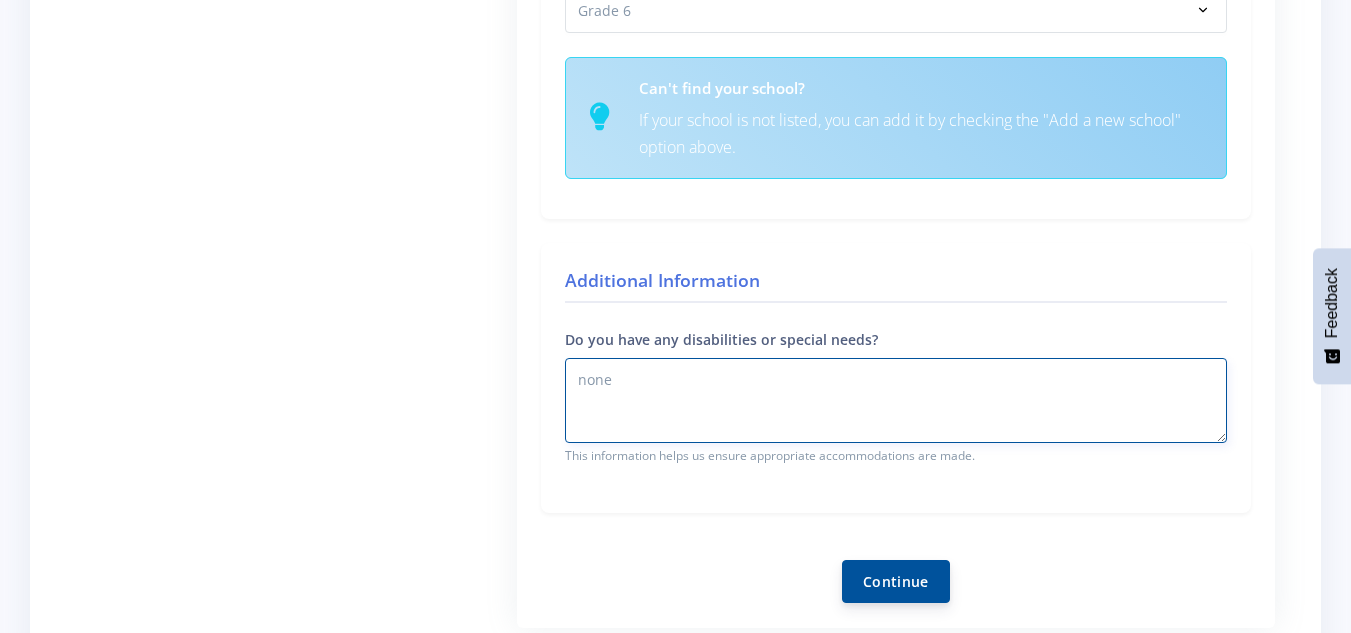 type on "none" 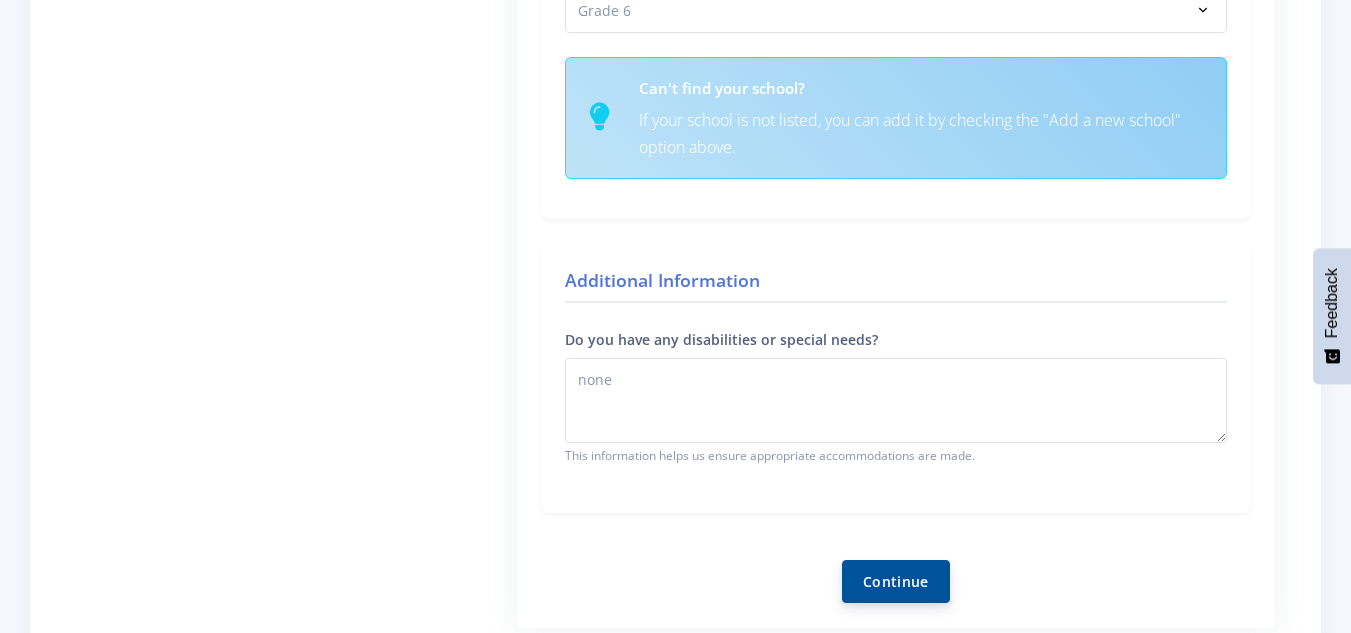 click on "Continue" at bounding box center (896, 581) 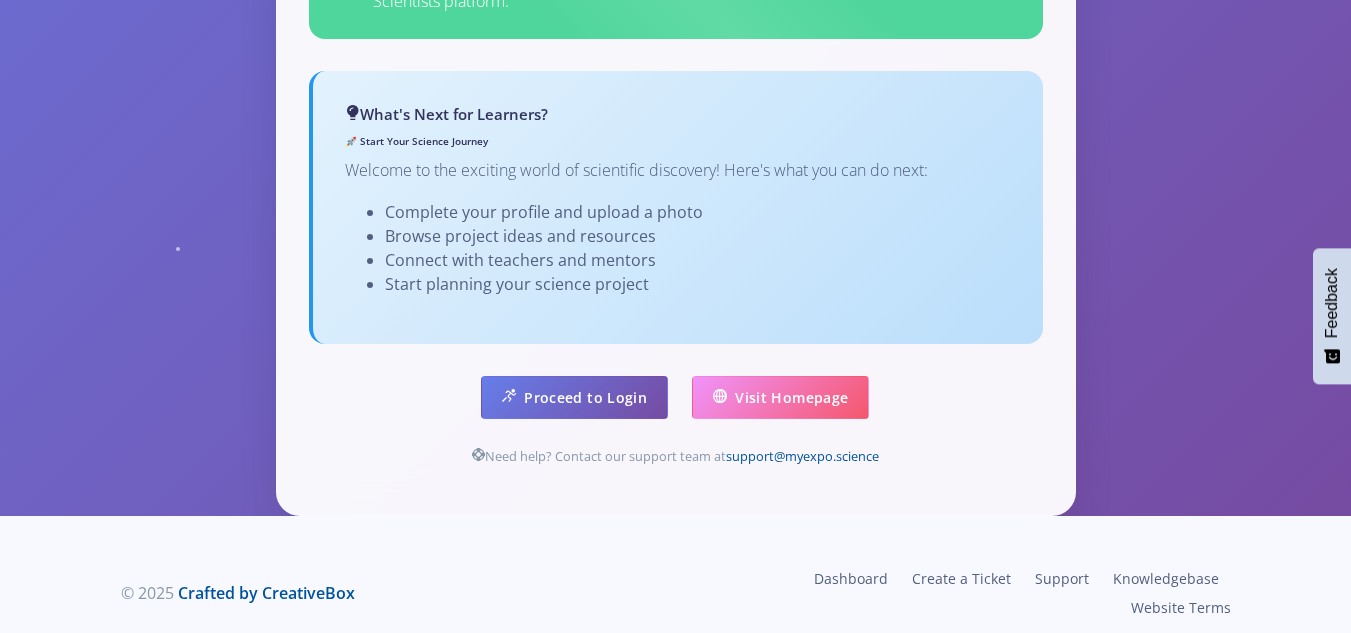 scroll, scrollTop: 1334, scrollLeft: 0, axis: vertical 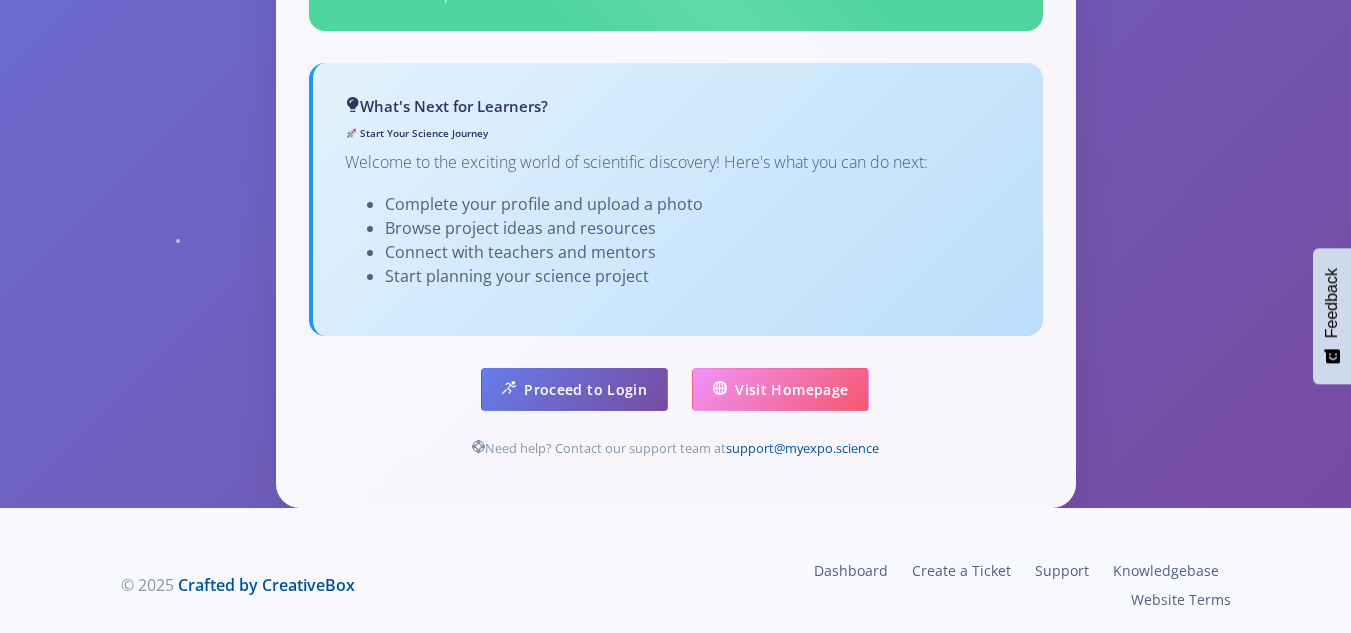 click on "© 2025  Crafted by CreativeBox
Dashboard
Create a Ticket
Support
Knowledgebase
Website Terms" at bounding box center [675, 585] 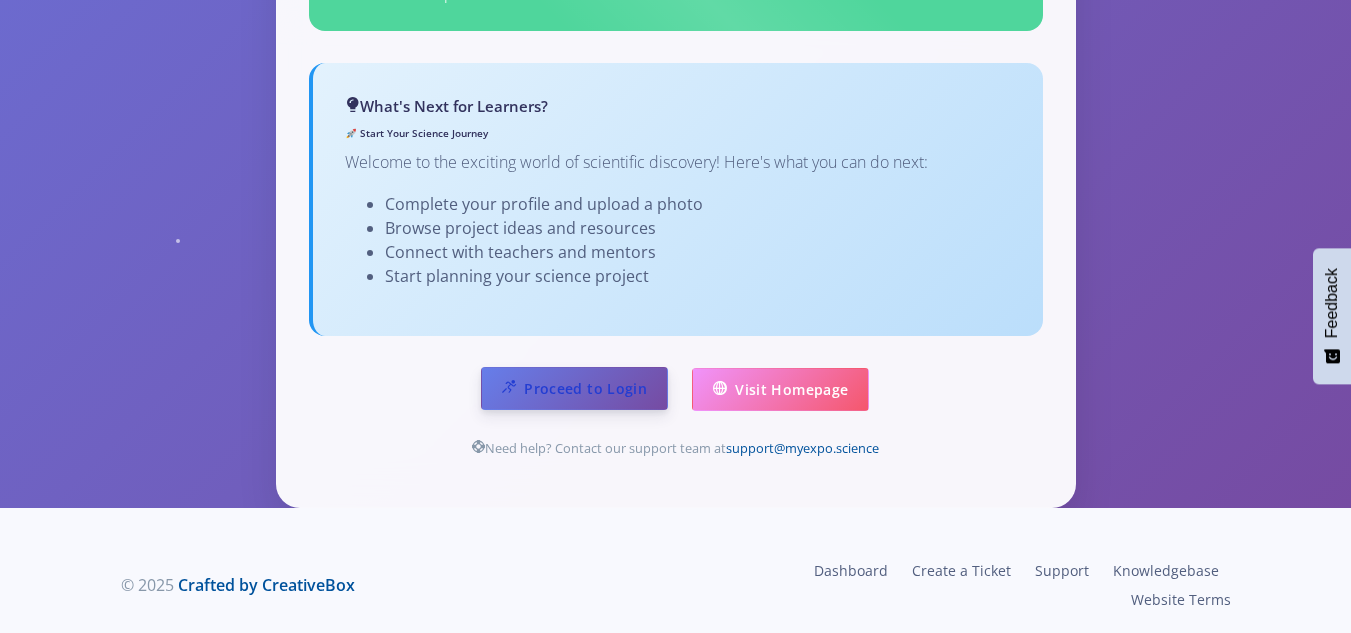 click on "Proceed to Login" at bounding box center [574, 388] 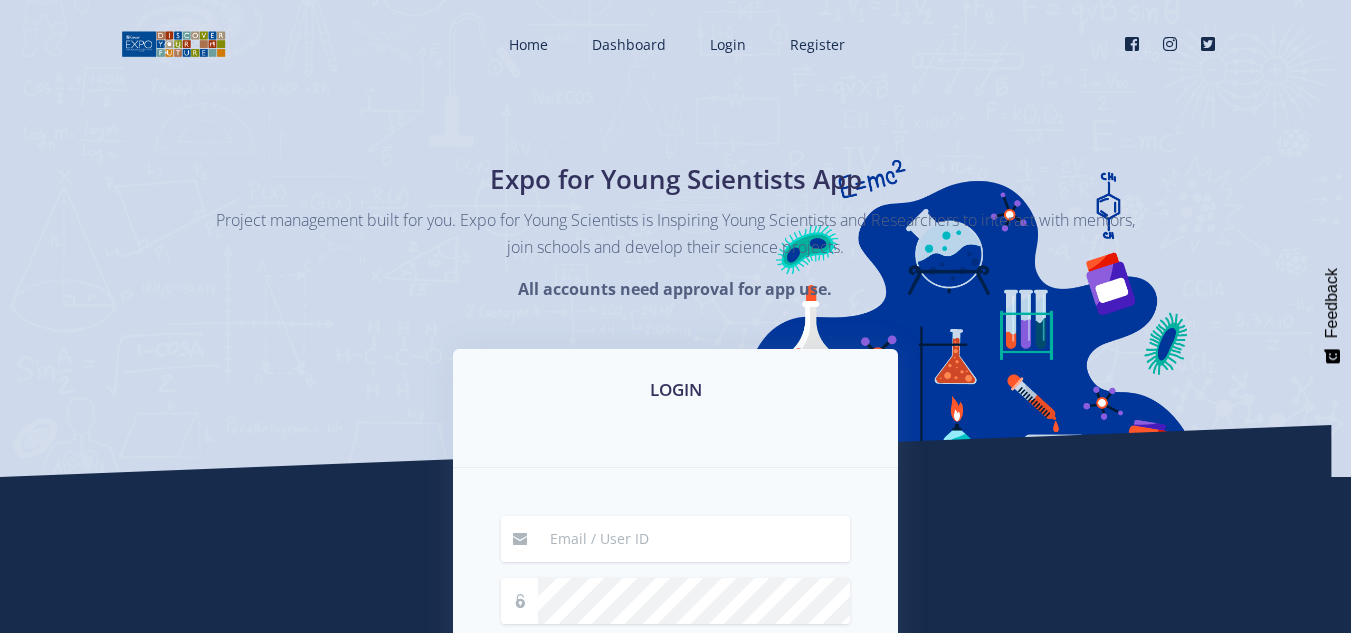 scroll, scrollTop: 0, scrollLeft: 0, axis: both 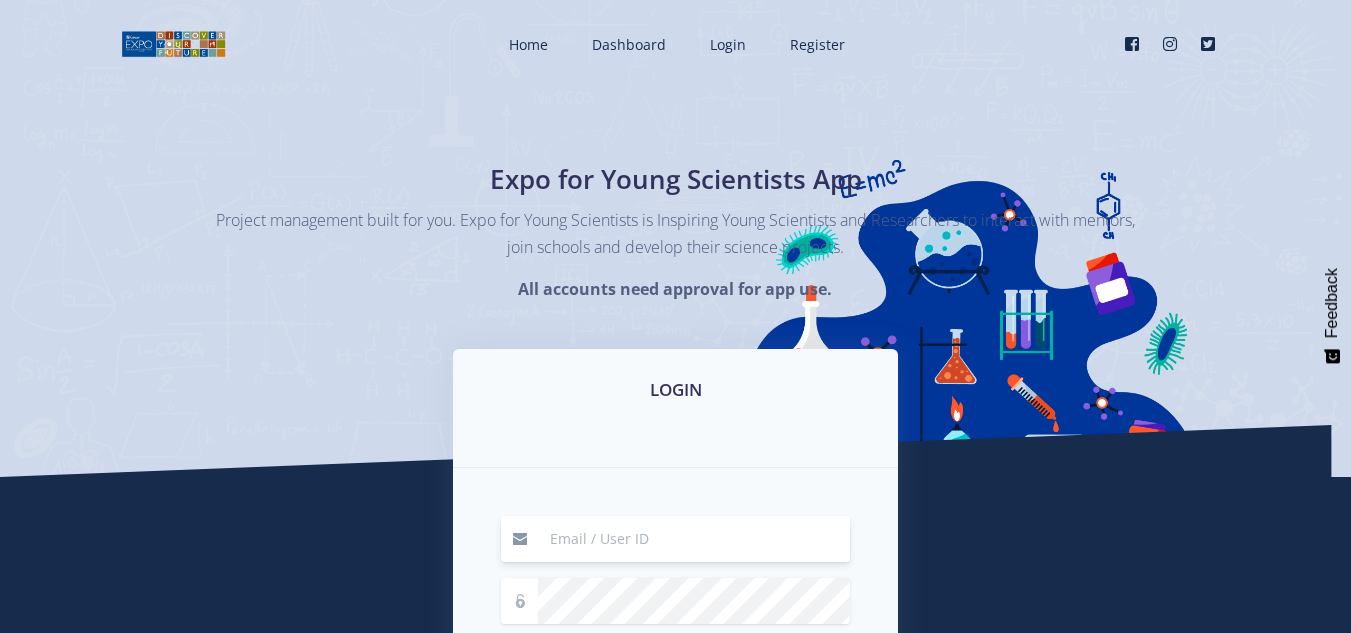 click at bounding box center (694, 539) 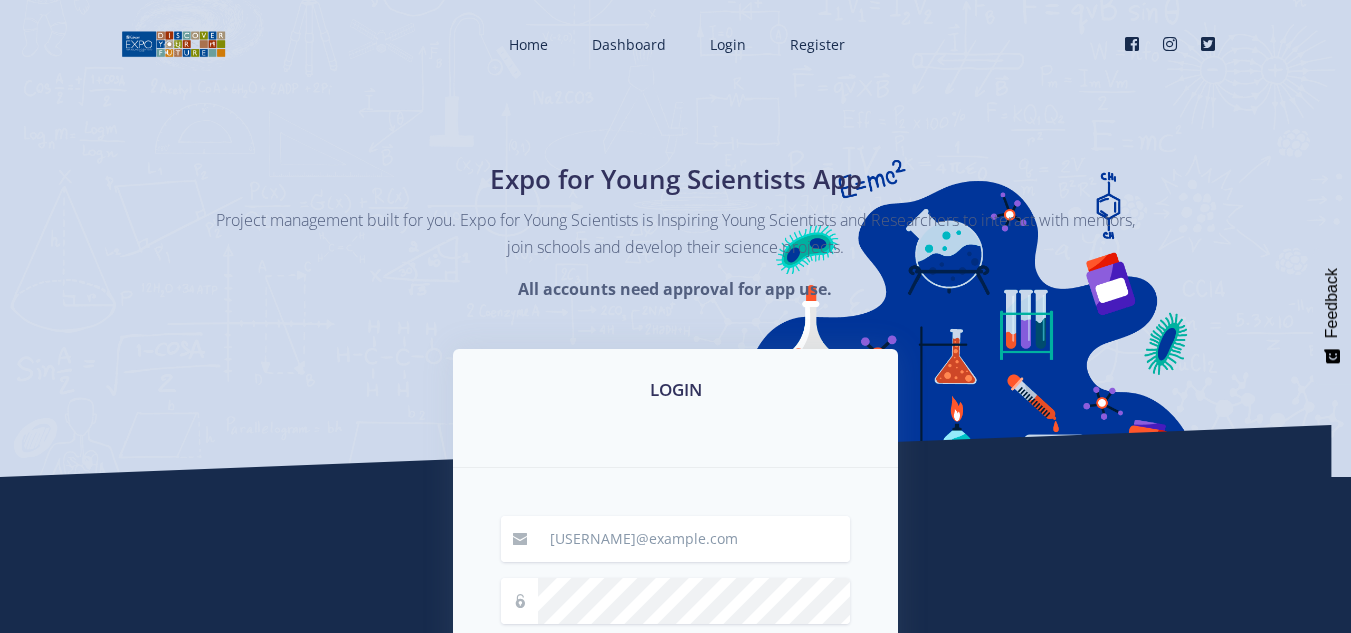 click on "LOGIN" at bounding box center [675, 390] 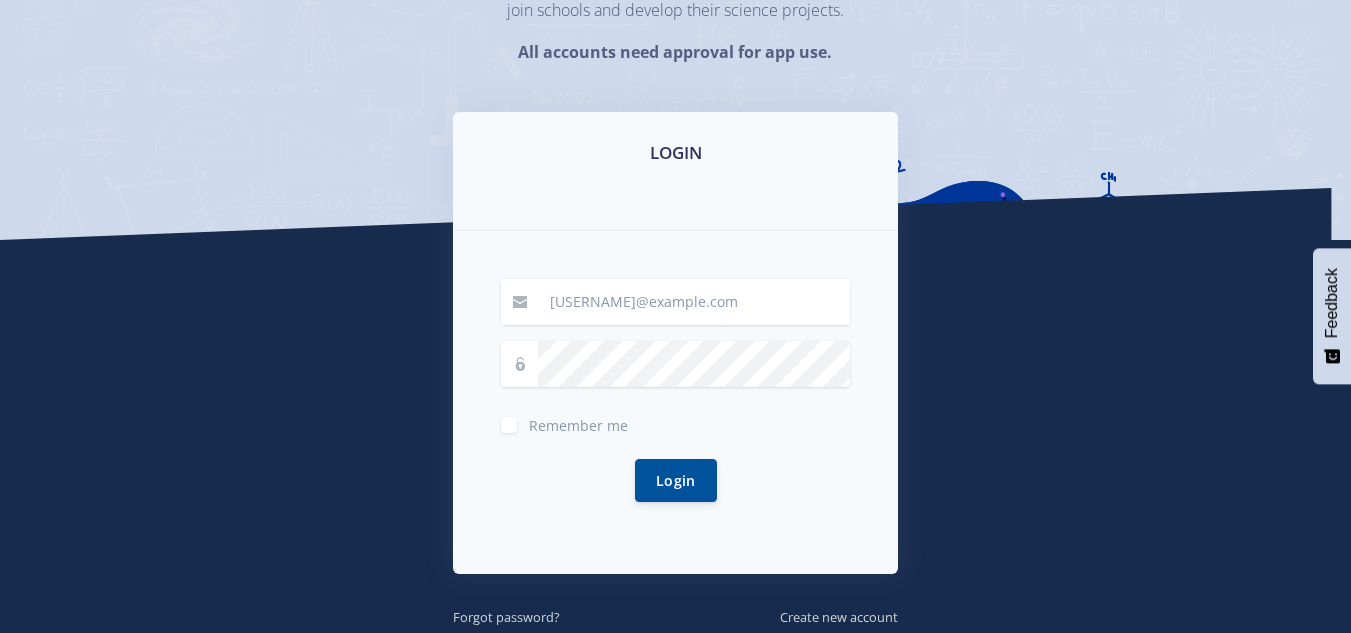 scroll, scrollTop: 240, scrollLeft: 0, axis: vertical 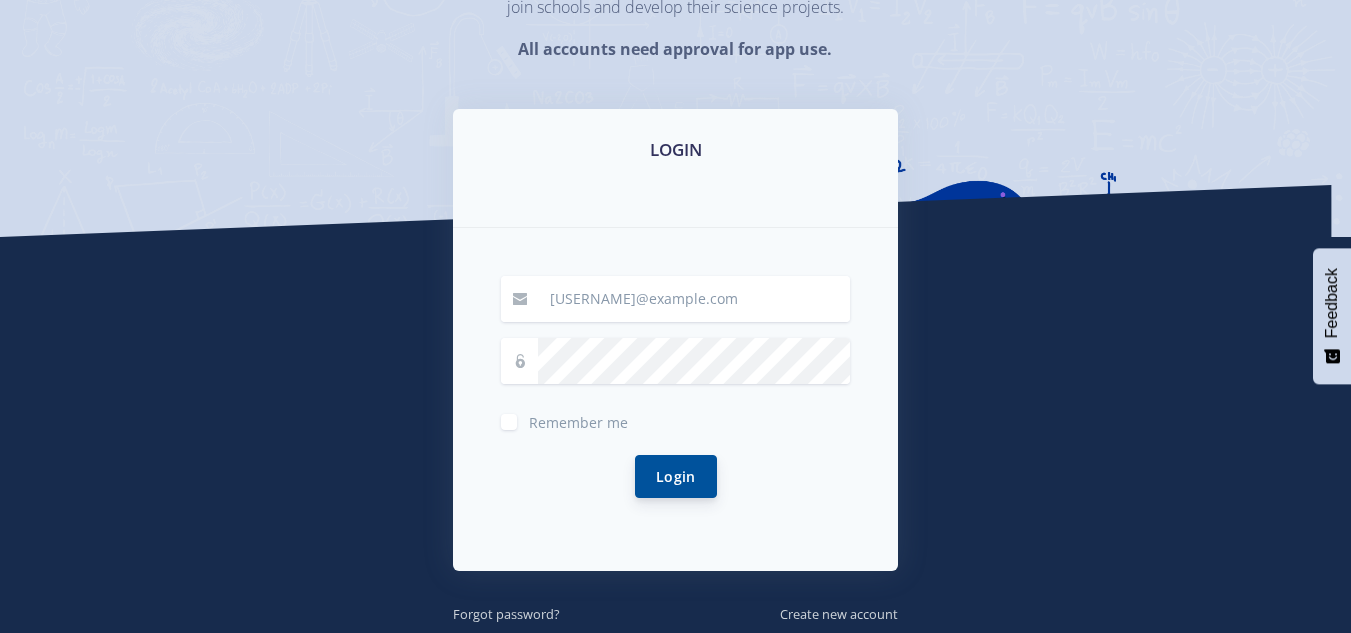 click on "Login" at bounding box center (676, 476) 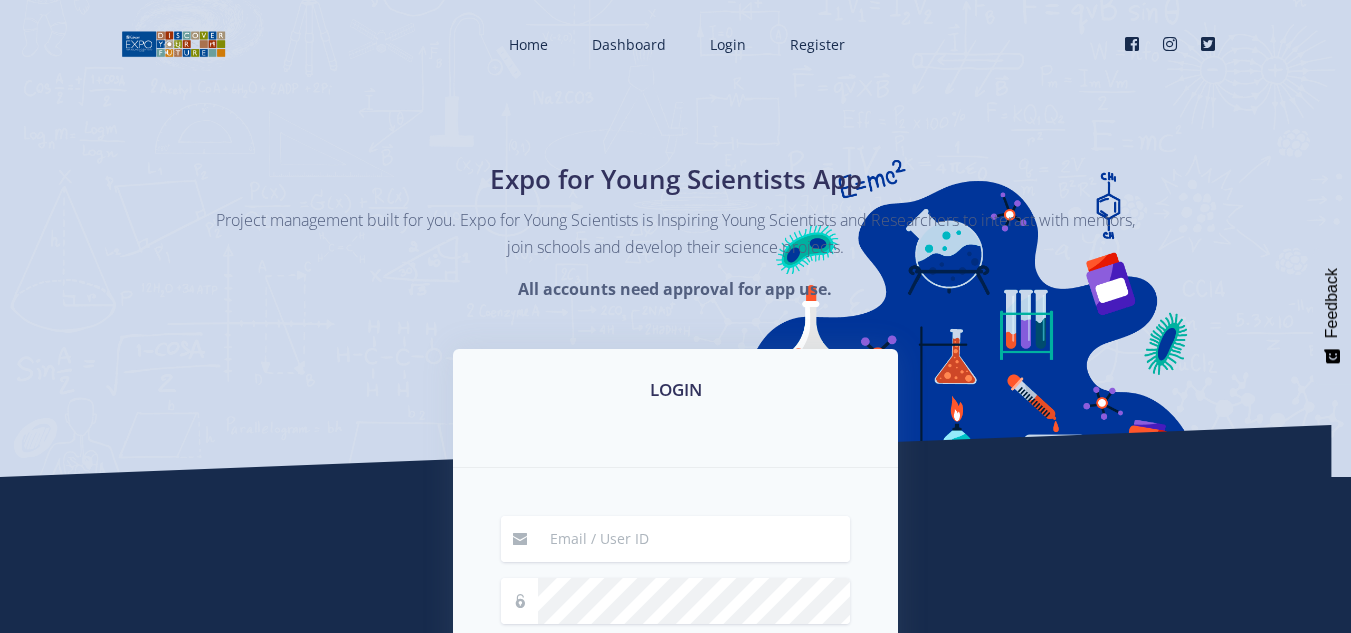 scroll, scrollTop: 0, scrollLeft: 0, axis: both 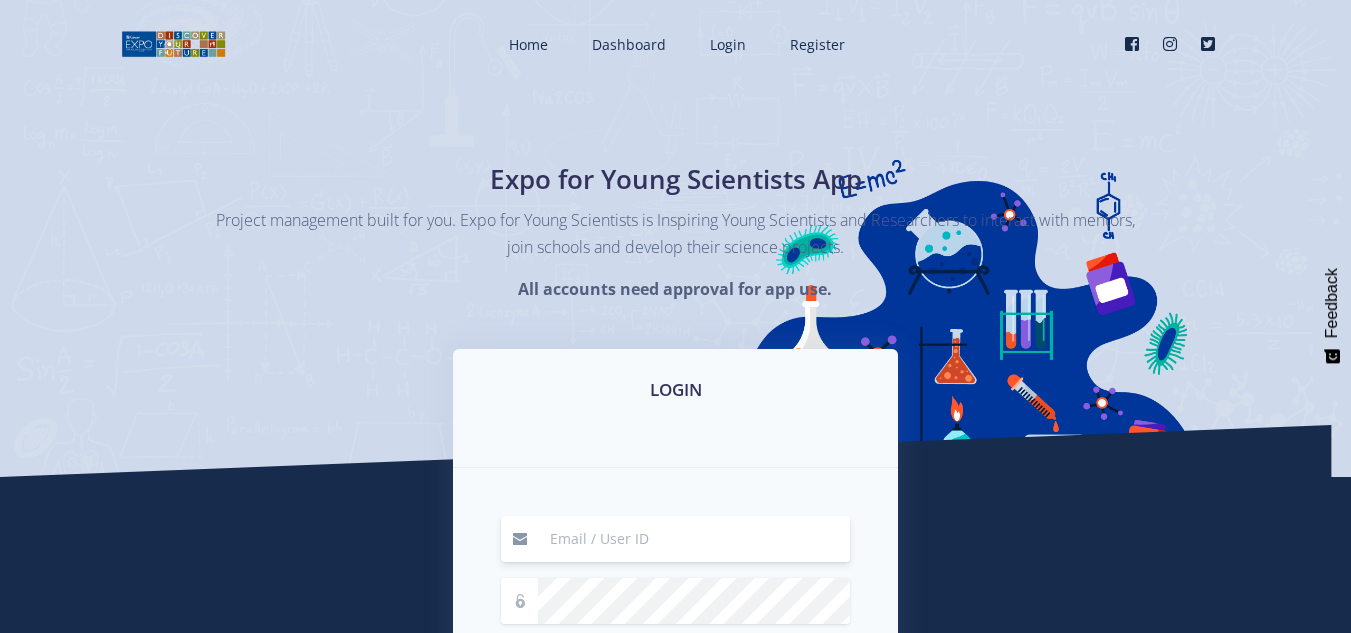 click at bounding box center [694, 539] 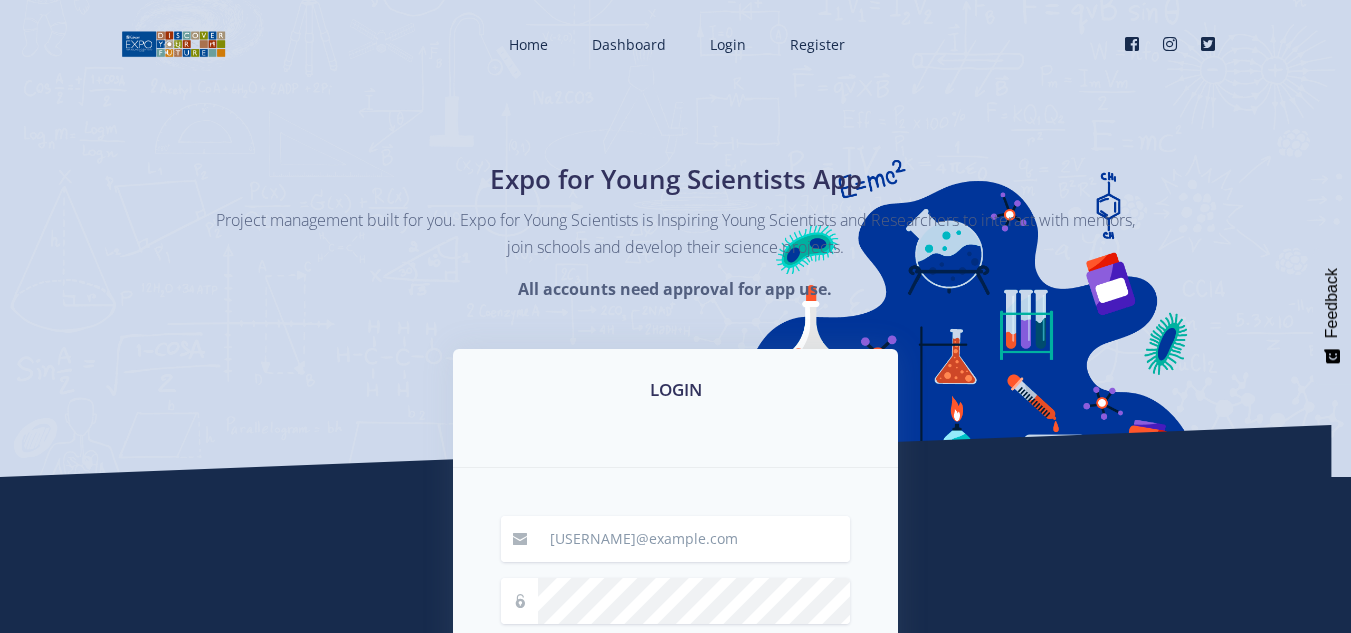 click on "LOGIN" at bounding box center (675, 408) 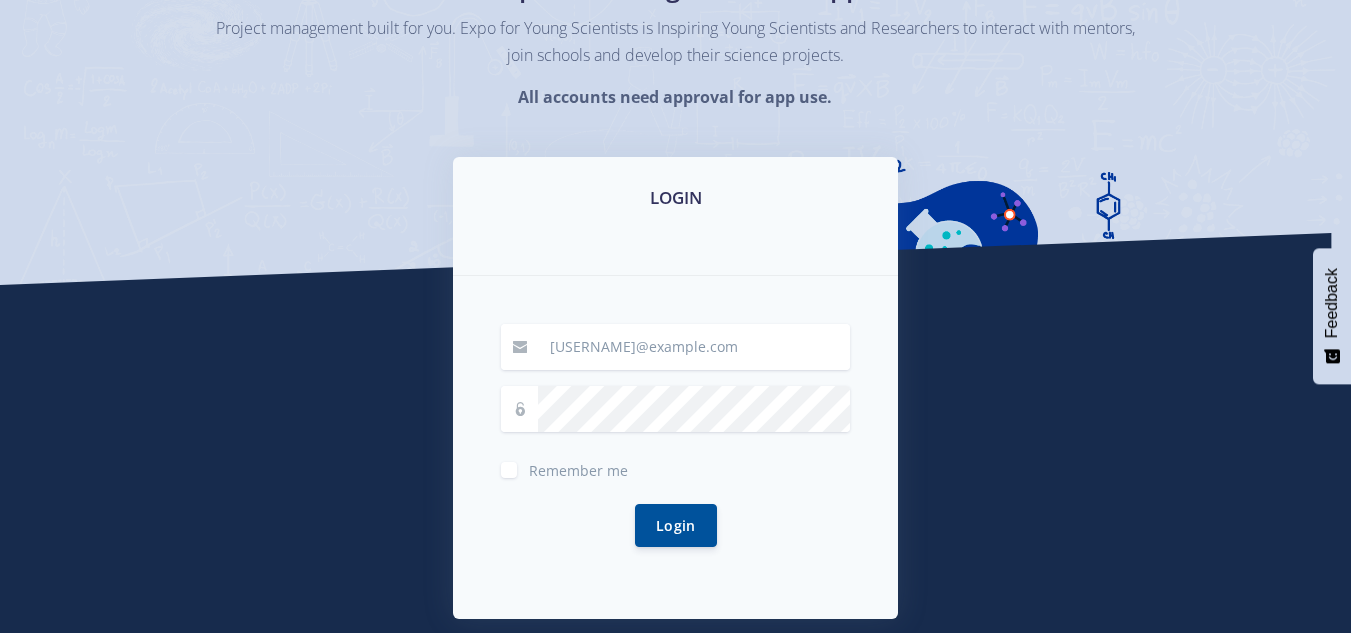 scroll, scrollTop: 200, scrollLeft: 0, axis: vertical 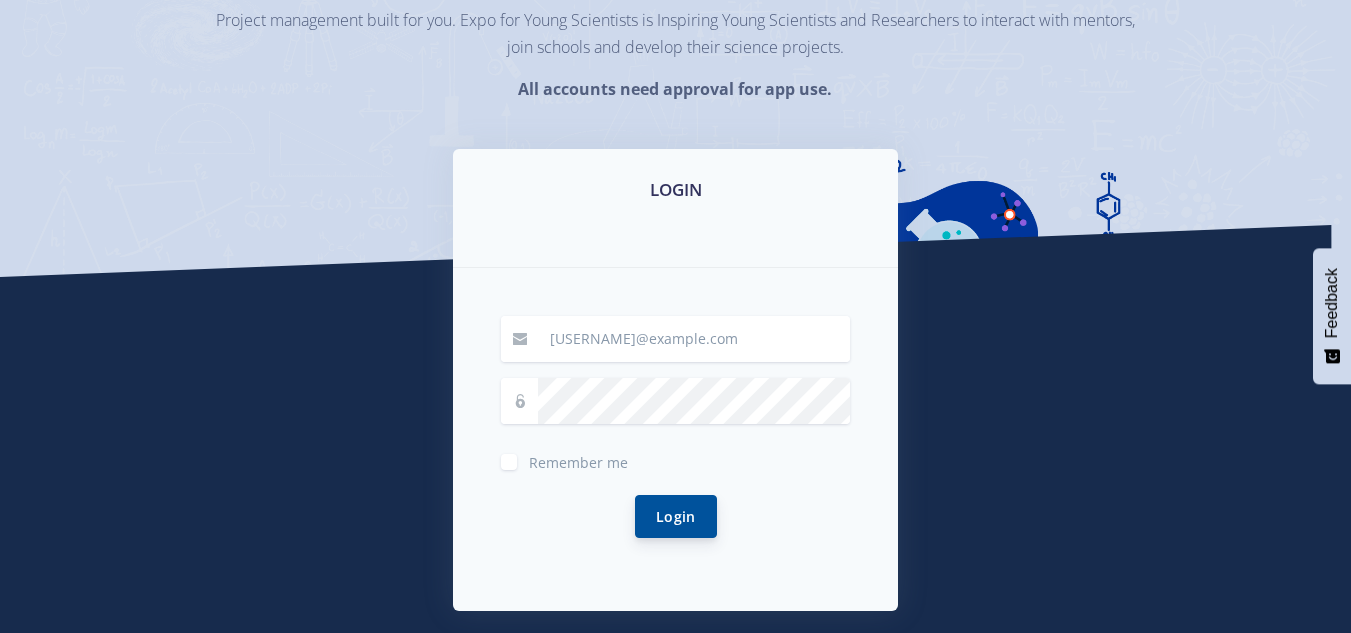click on "Login" at bounding box center (676, 516) 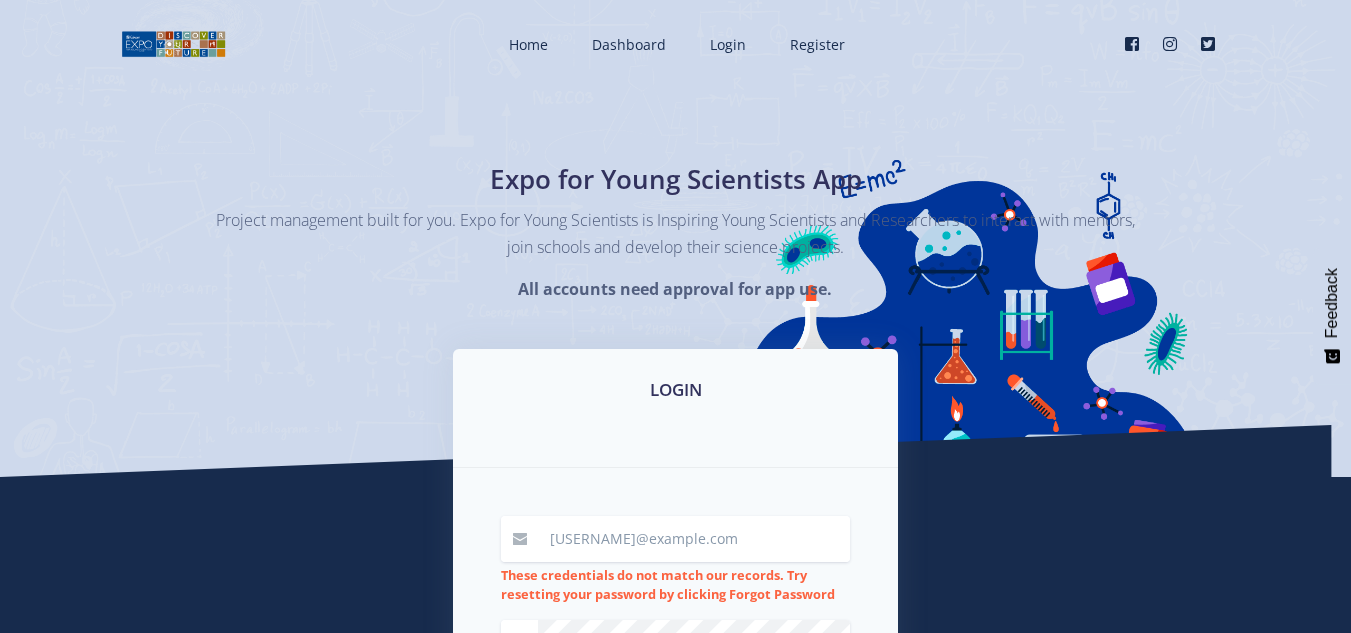scroll, scrollTop: 0, scrollLeft: 0, axis: both 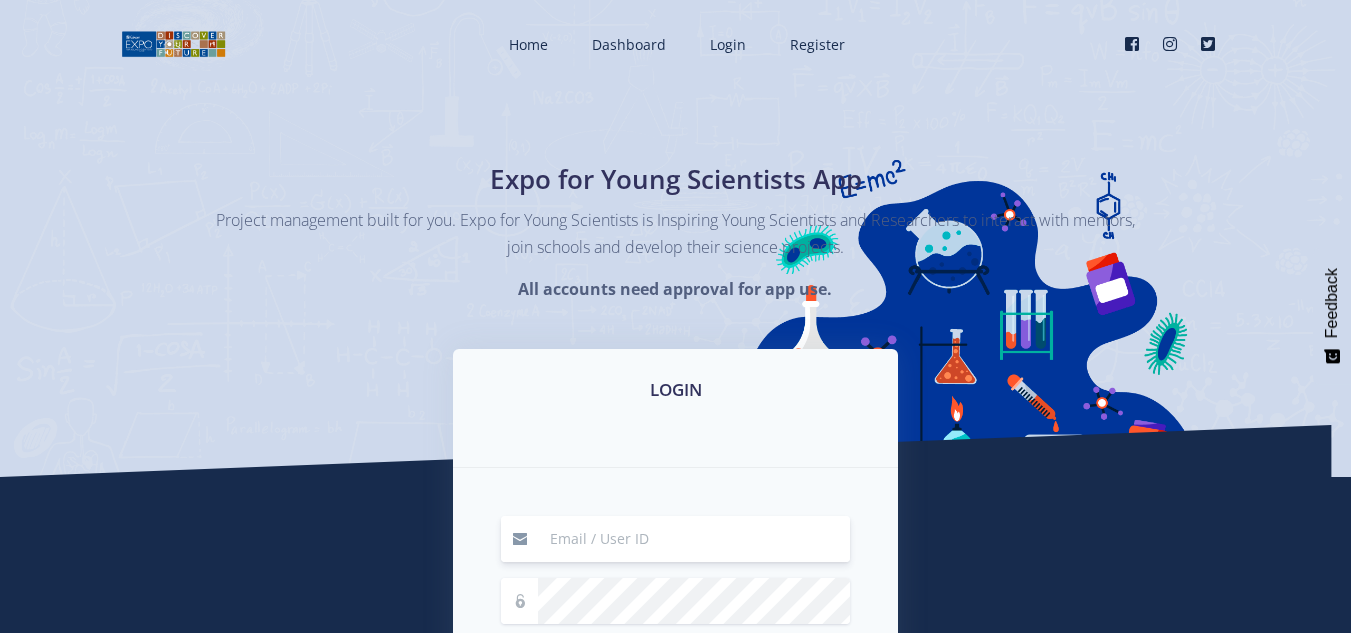 type on "[EMAIL]" 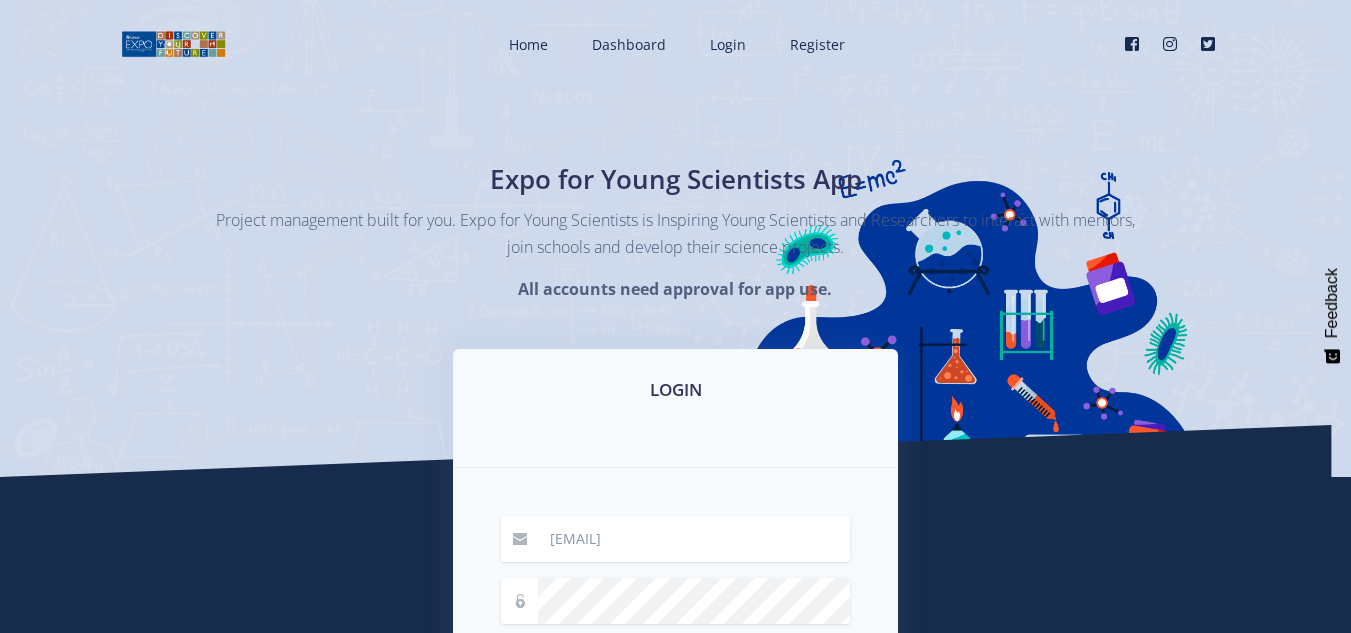 click on "[EMAIL]
Remember me
Login" at bounding box center (675, 639) 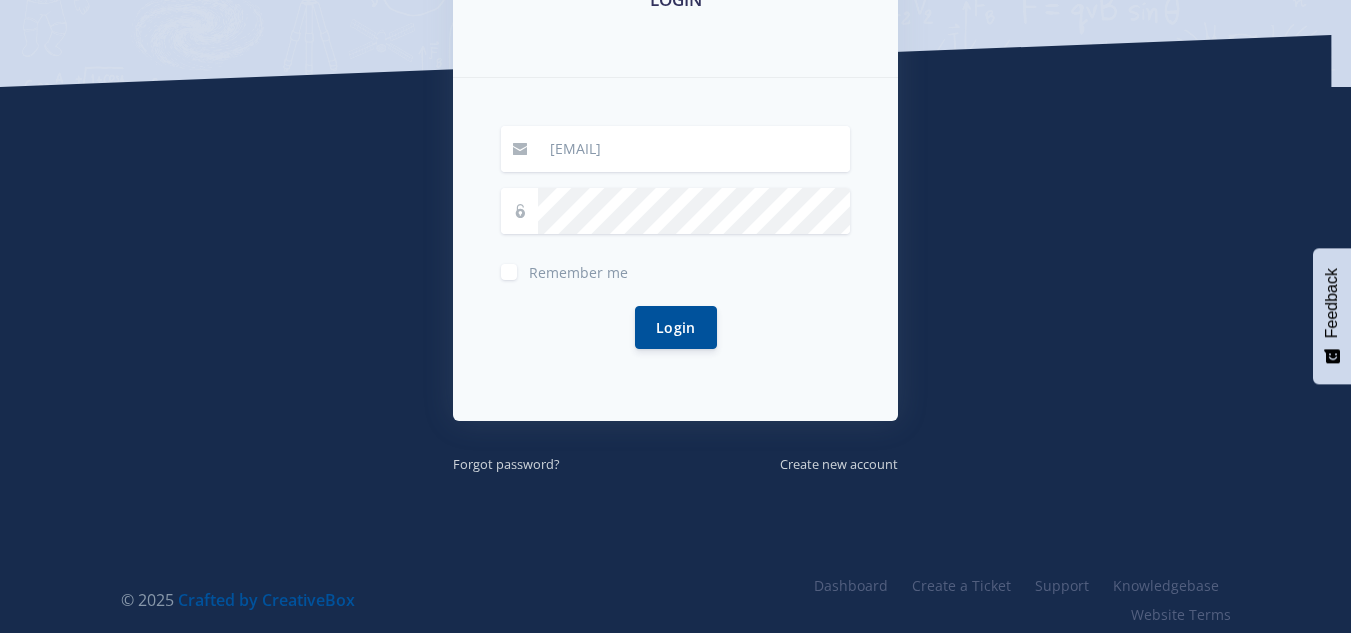 scroll, scrollTop: 405, scrollLeft: 0, axis: vertical 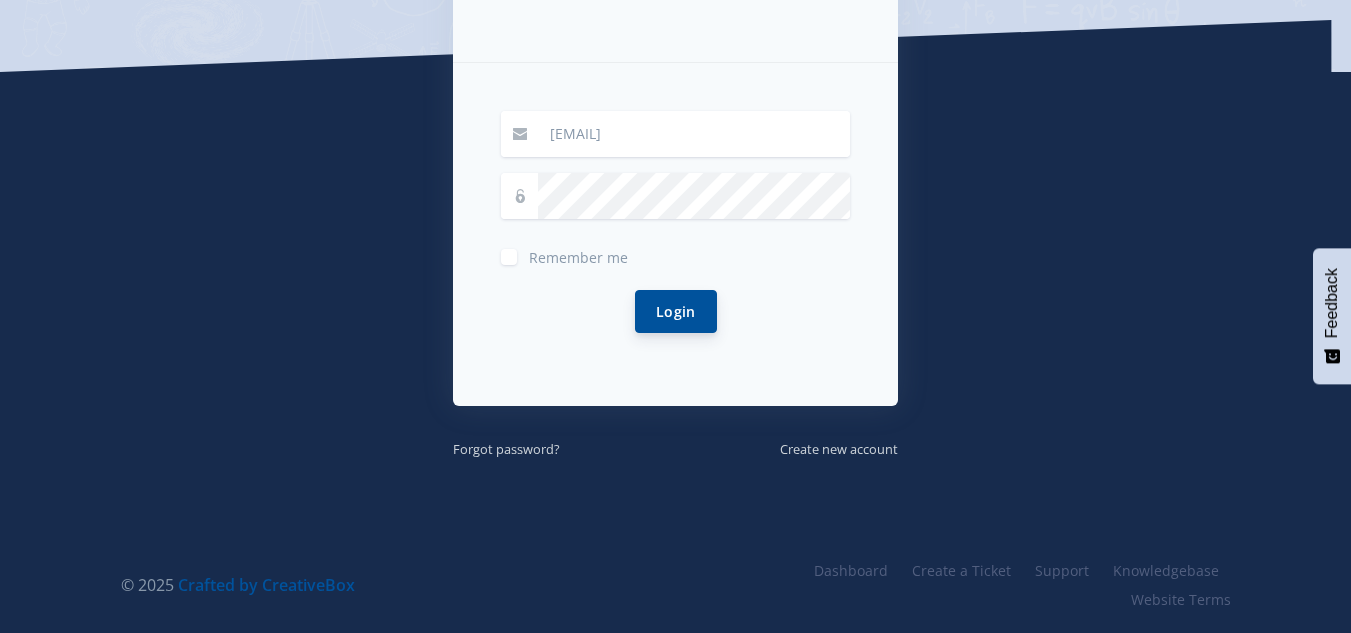 click on "Login" at bounding box center (676, 311) 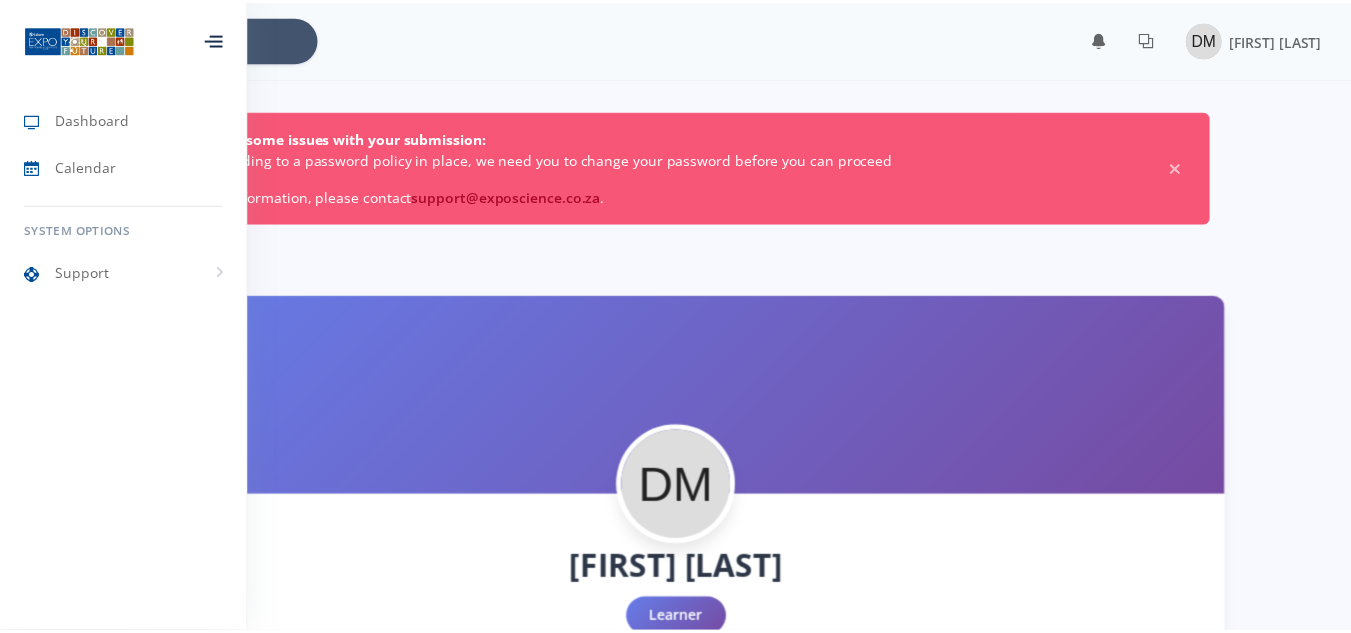 scroll, scrollTop: 0, scrollLeft: 0, axis: both 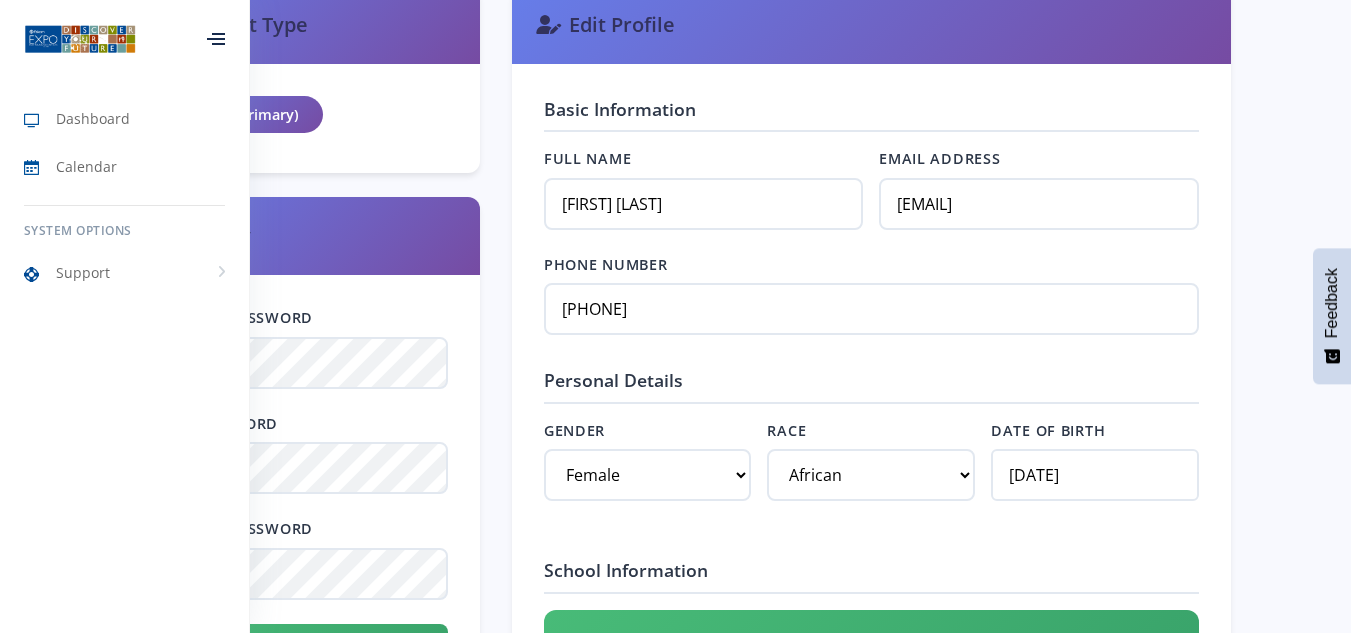 click on "Dimpho Mokoena
Learner
Bohlabela,
Mpumalanga
Njanji Primary School
0/0
Tasks
0 Awards Security" at bounding box center (675, 890) 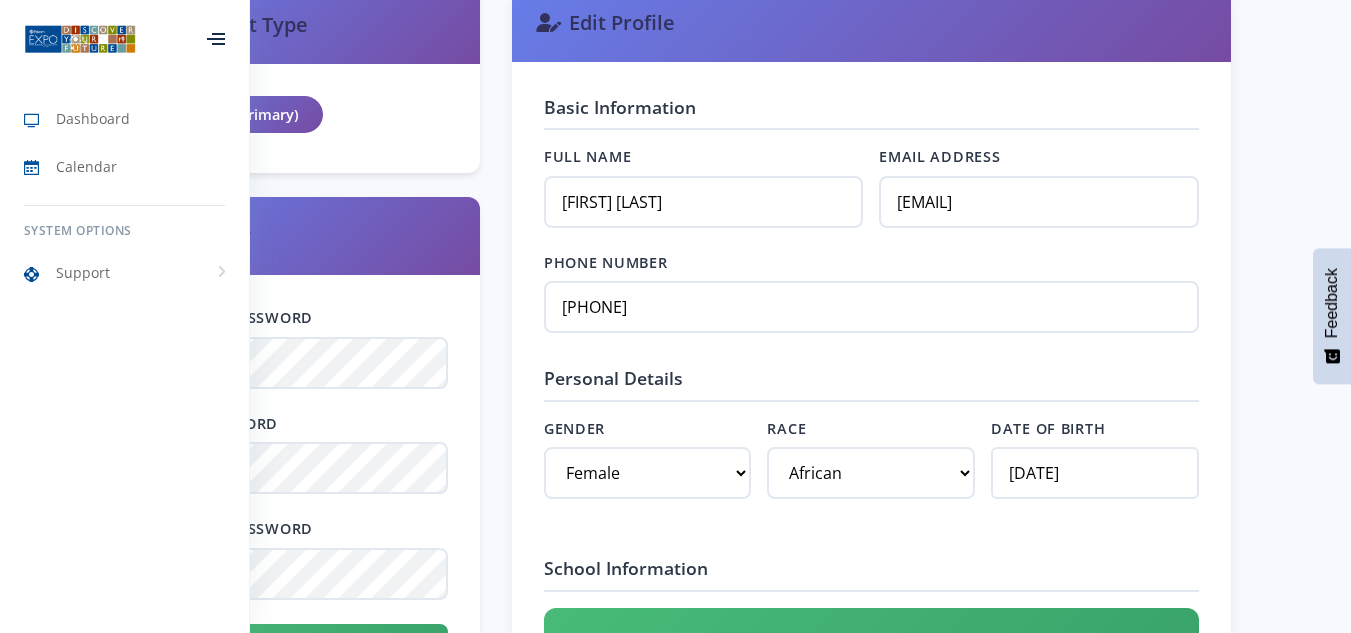 click on "Basic Information
Full Name
[FIRST] [LAST]
Email Address
[EMAIL]
Phone Number
[PHONE]
-" at bounding box center [871, 1011] 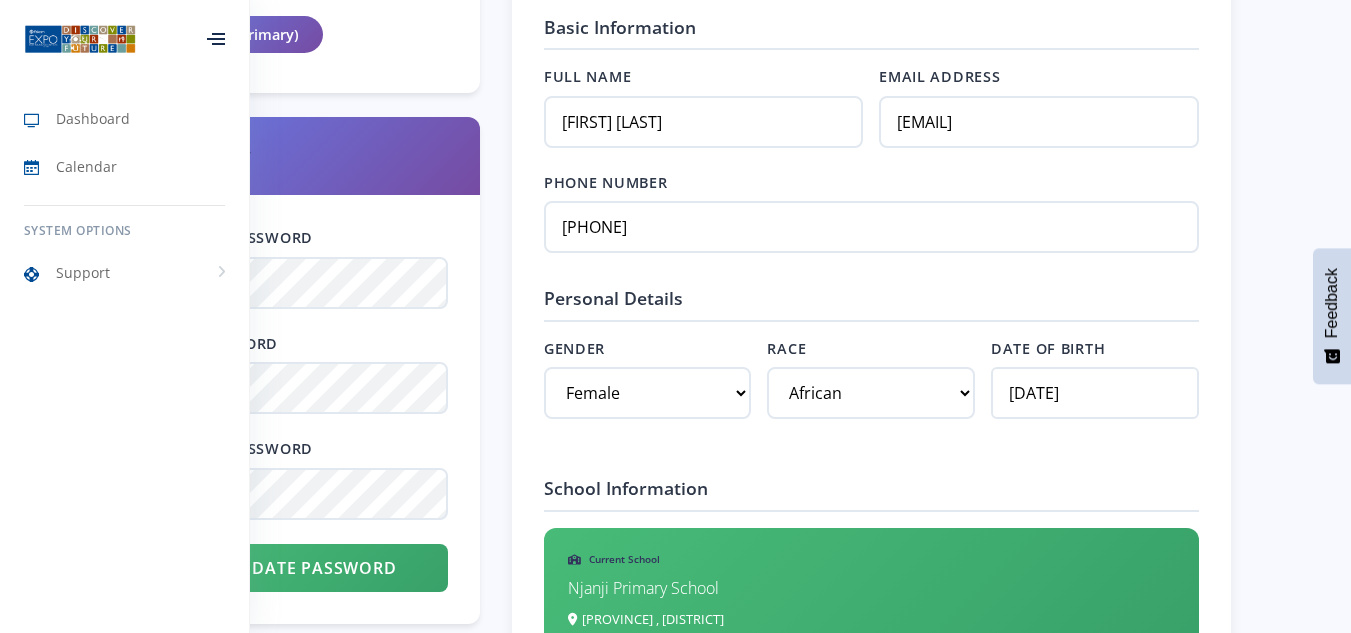 scroll, scrollTop: 1040, scrollLeft: 0, axis: vertical 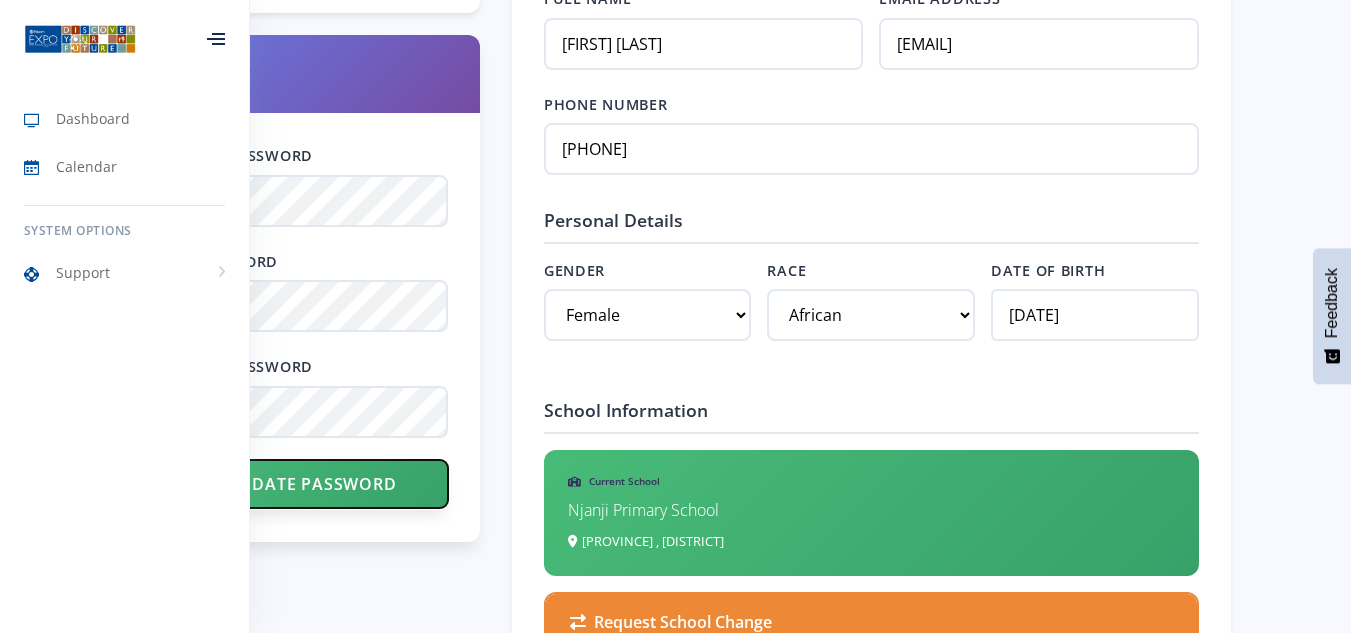click on "Update Password" at bounding box center (300, 484) 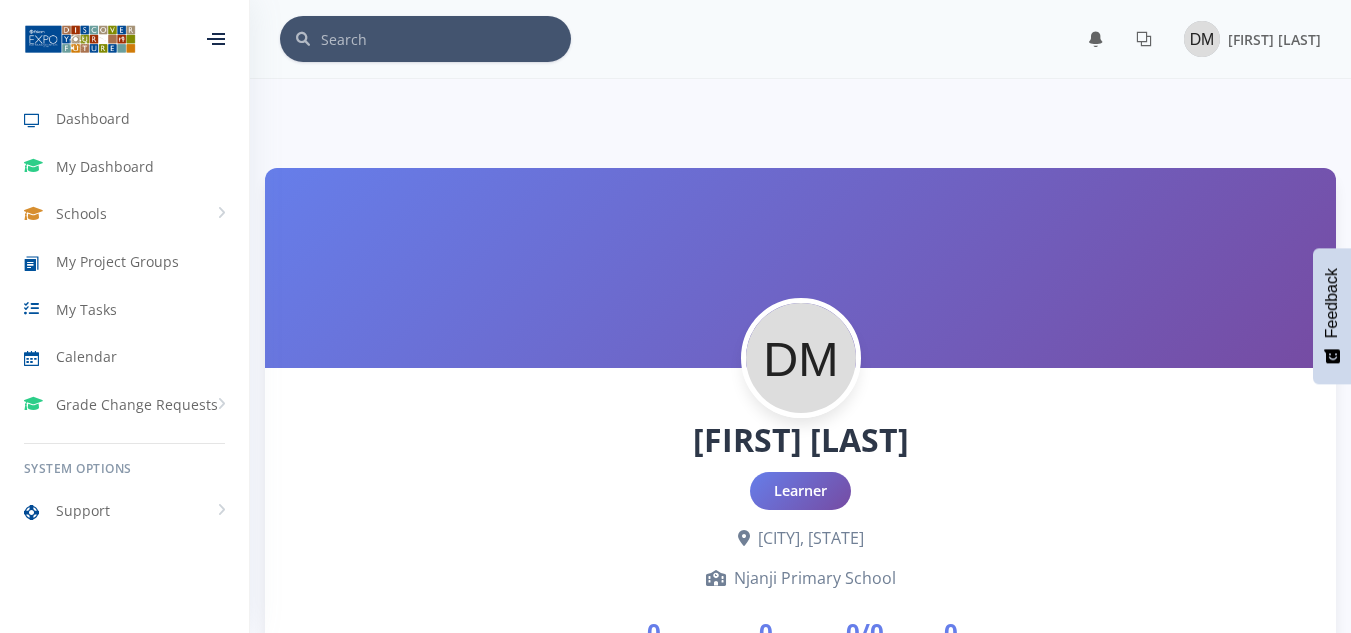 scroll, scrollTop: 0, scrollLeft: 0, axis: both 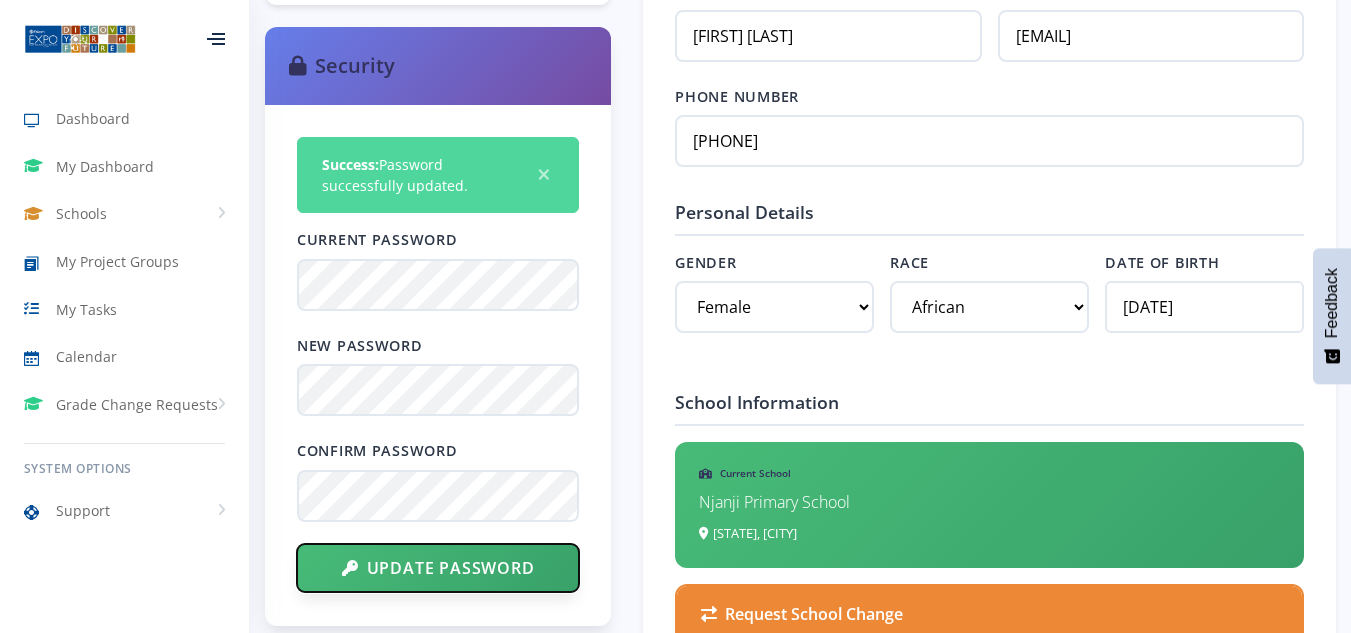 click on "Update Password" at bounding box center (438, 568) 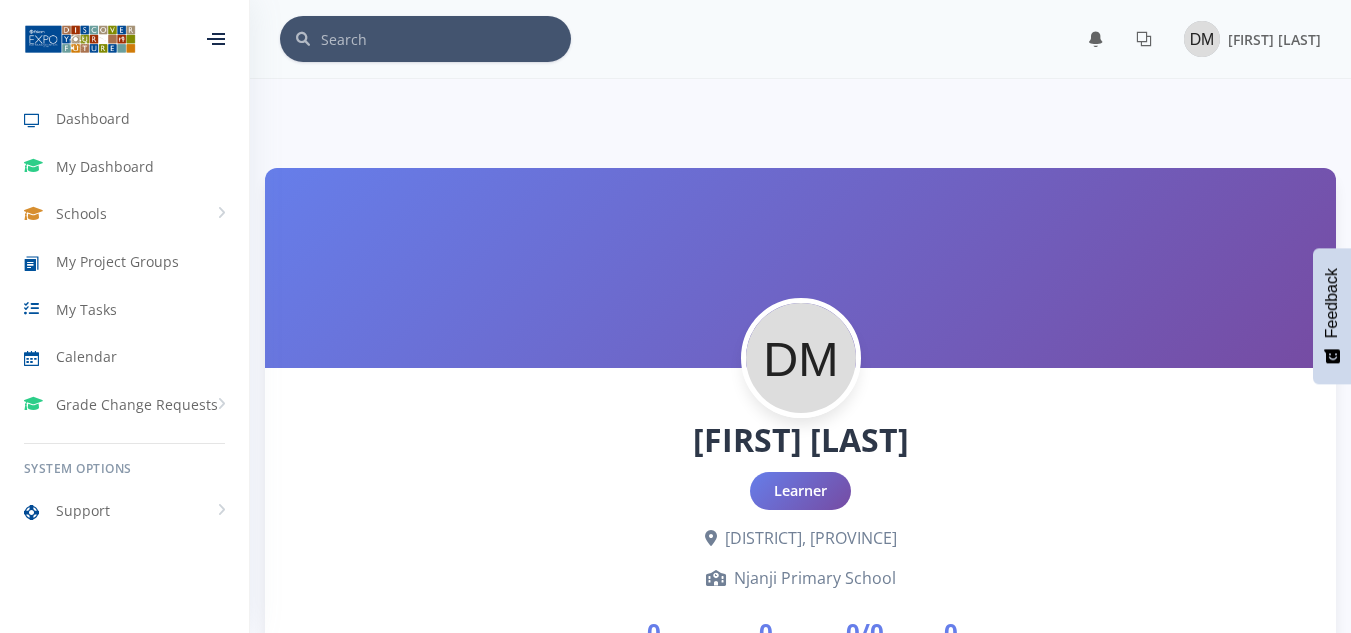 scroll, scrollTop: 0, scrollLeft: 0, axis: both 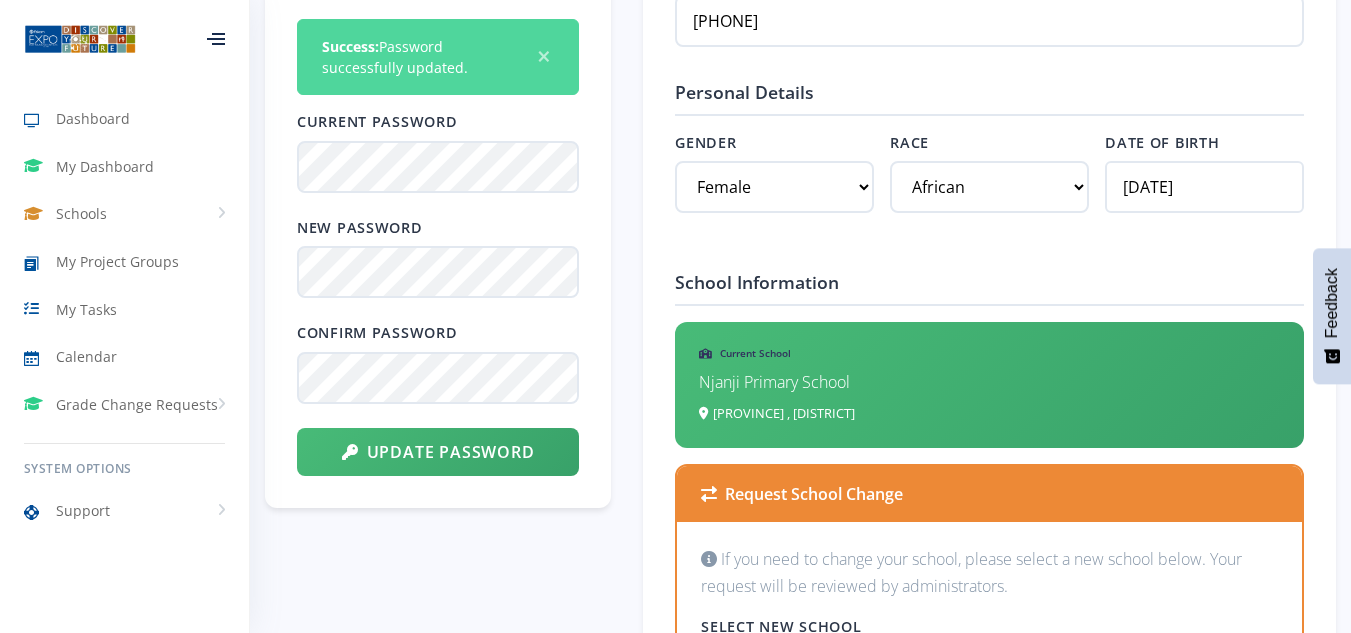 click on "Account Type
Learner (Primary)
Security
Success:  Password successfully updated.
×
Current Password
New Password Confirm Password" at bounding box center (438, 1185) 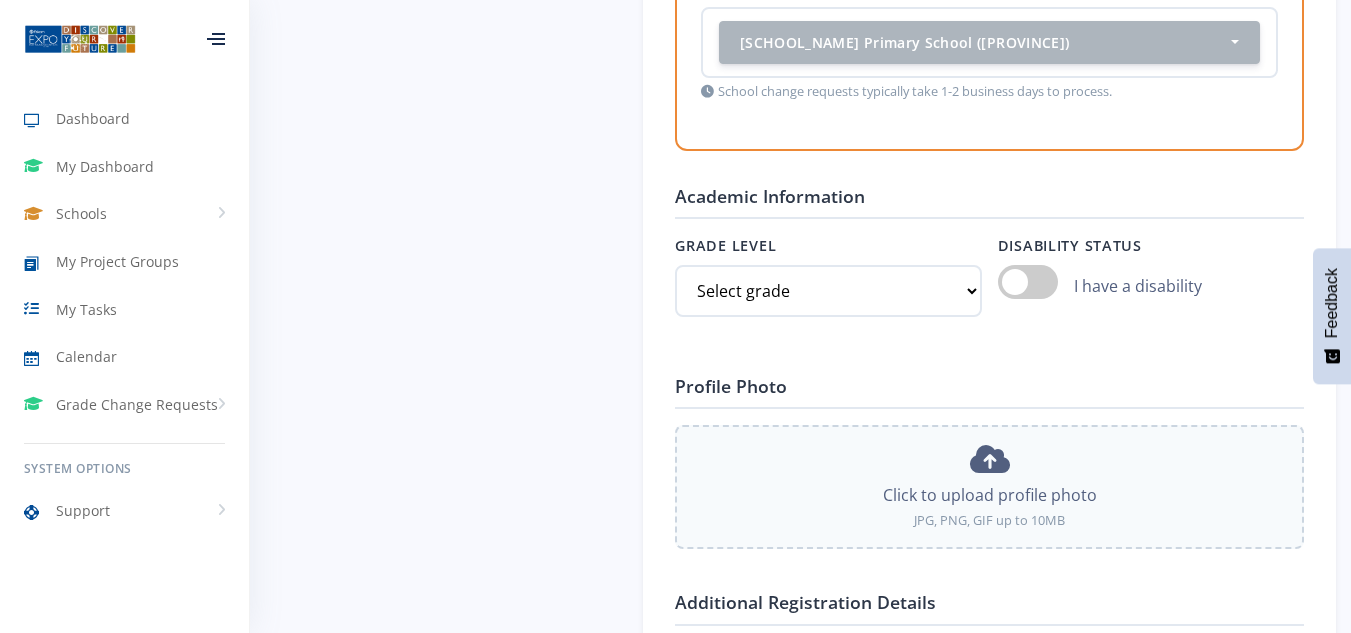 scroll, scrollTop: 1680, scrollLeft: 0, axis: vertical 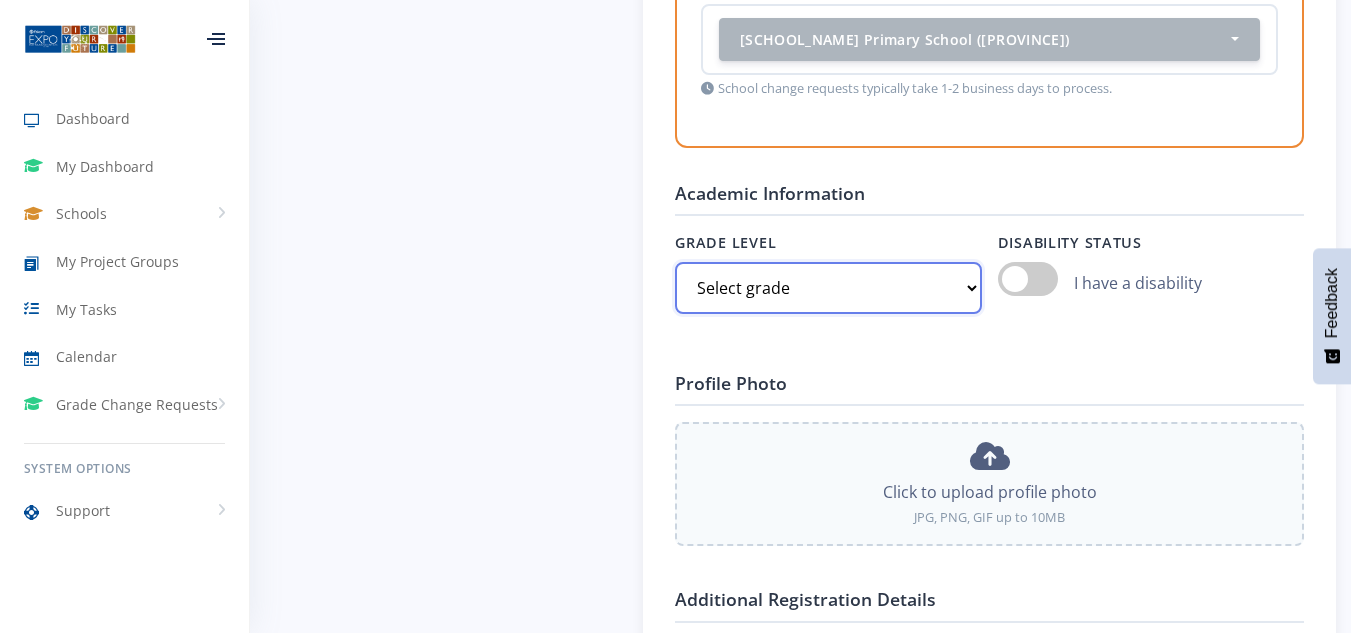 click on "Select grade
Grade 4
Grade 5
Grade 6
Grade 7" at bounding box center (828, 288) 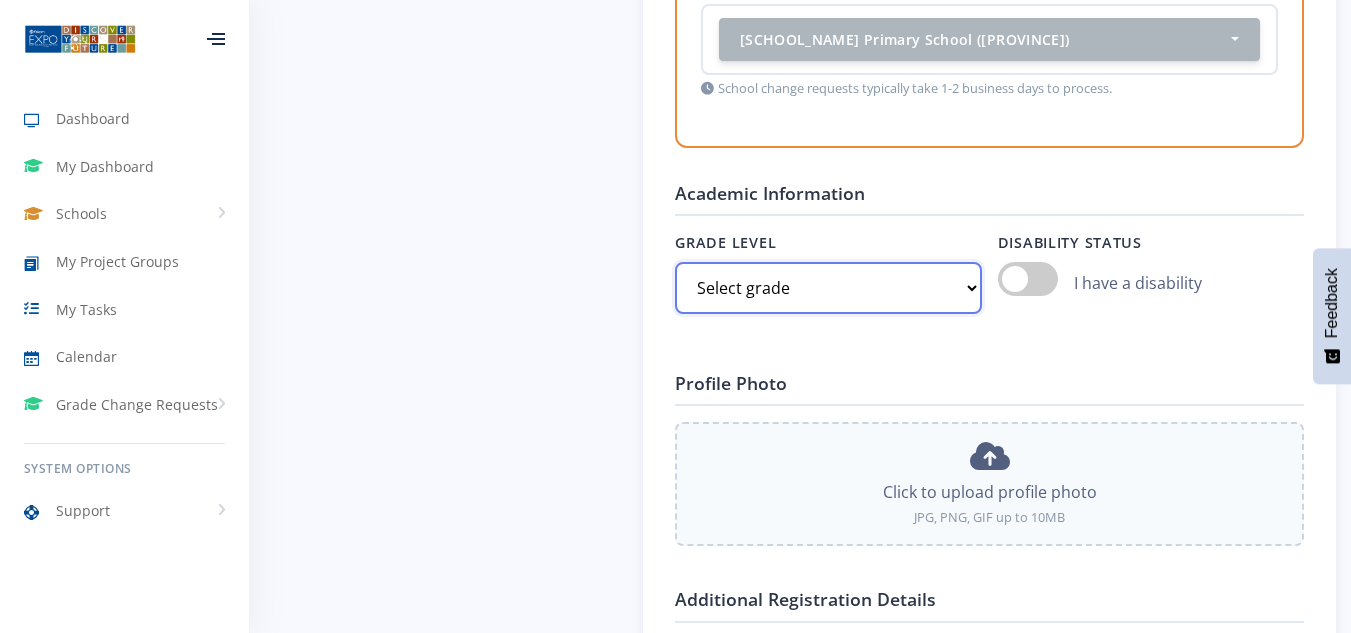select on "Grade 6" 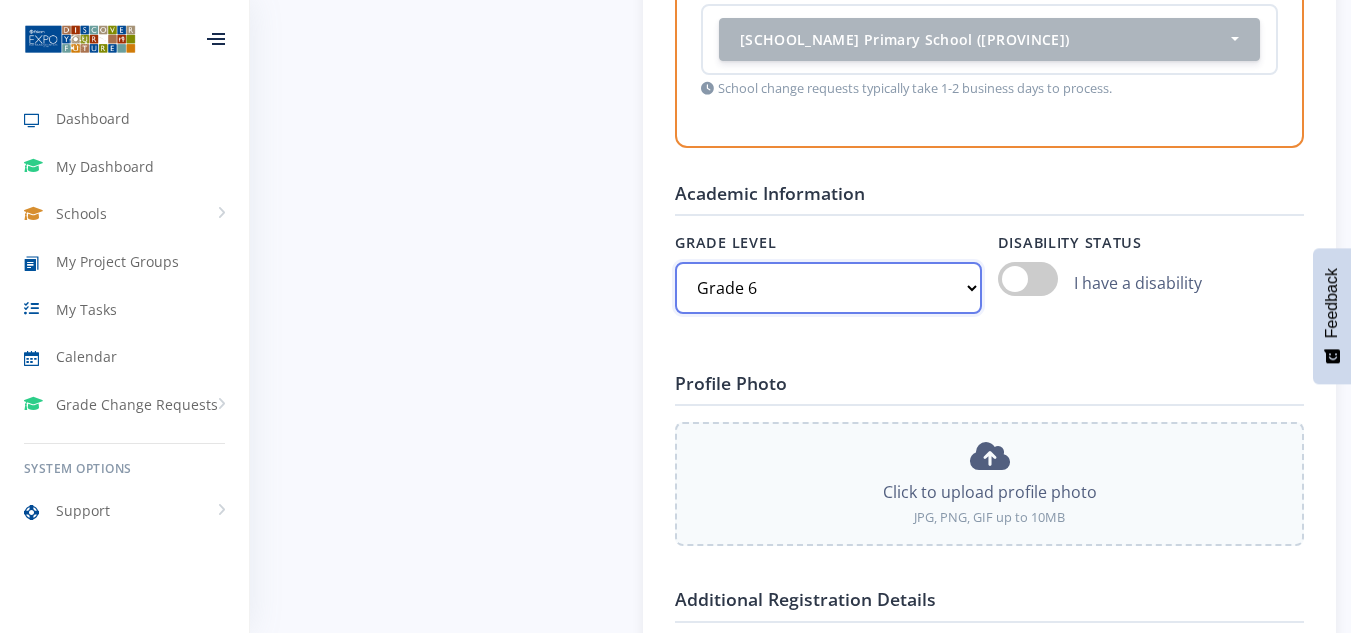 click on "Select grade
Grade 4
Grade 5
Grade 6
Grade 7" at bounding box center [828, 288] 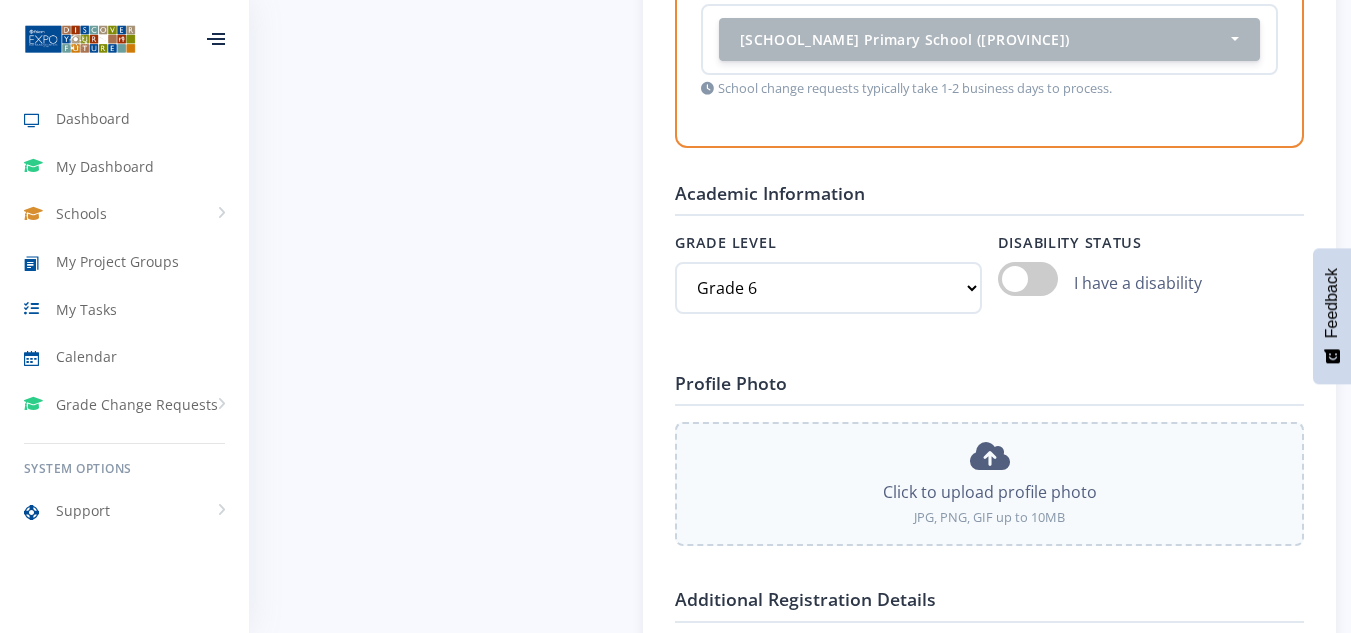 click on "Basic Information
Full Name
[FIRST] [LAST]
Email Address
[EMAIL]
Phone Number
[PHONE]
-" at bounding box center (989, 178) 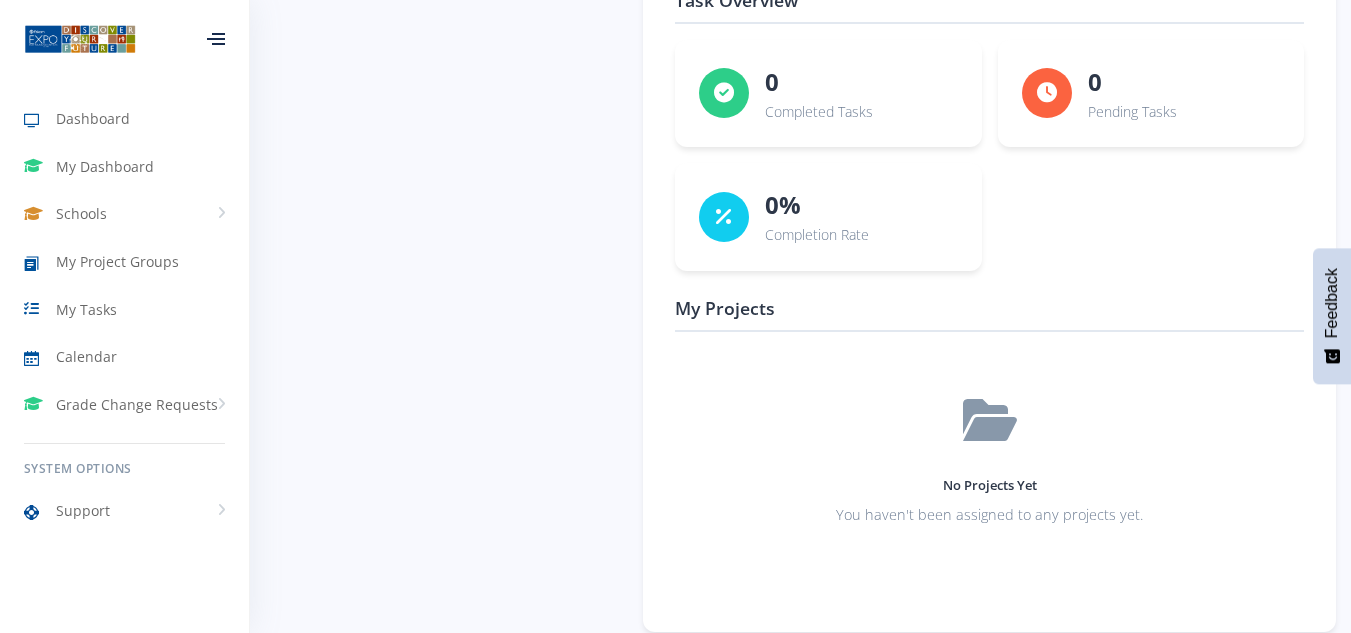 scroll, scrollTop: 3111, scrollLeft: 0, axis: vertical 